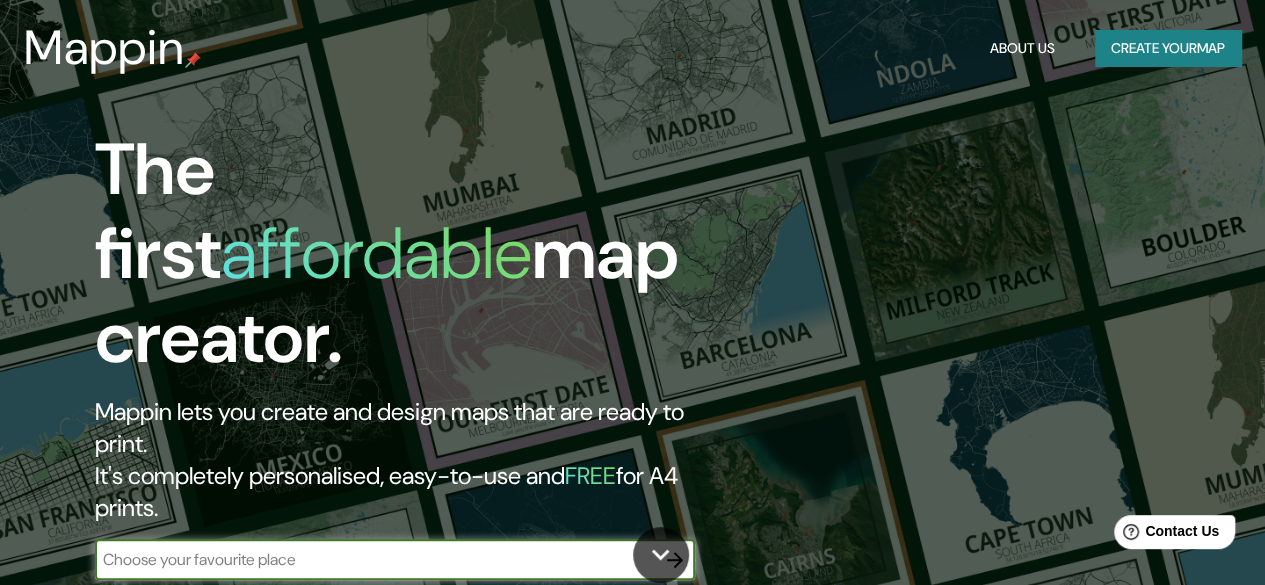 scroll, scrollTop: 0, scrollLeft: 0, axis: both 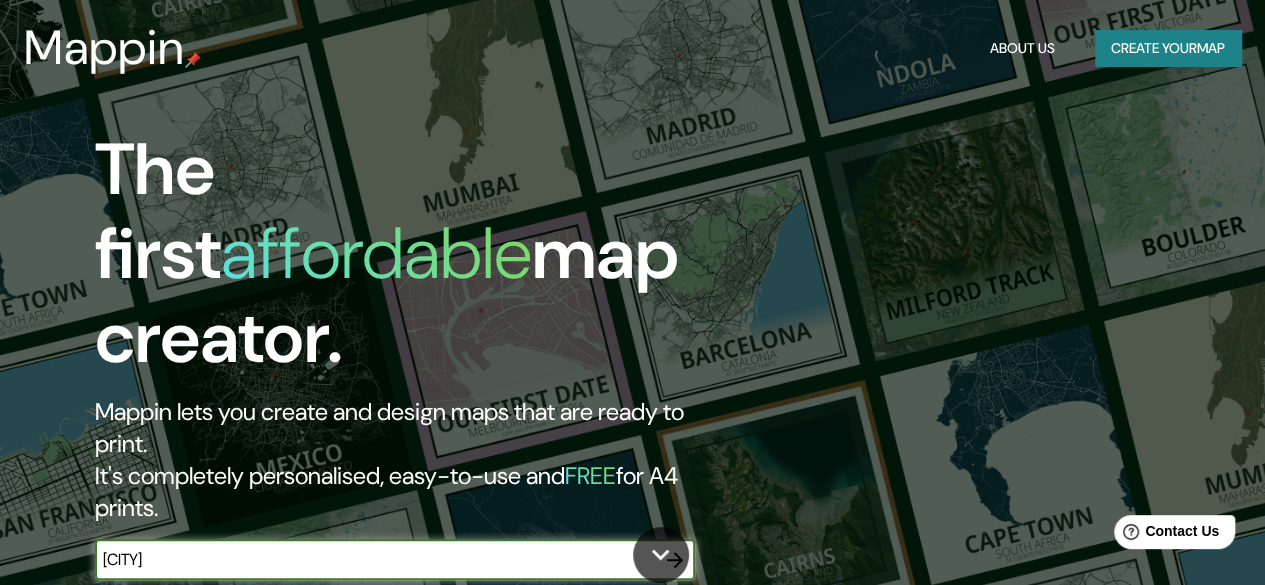 type on "ALMAFUERTE" 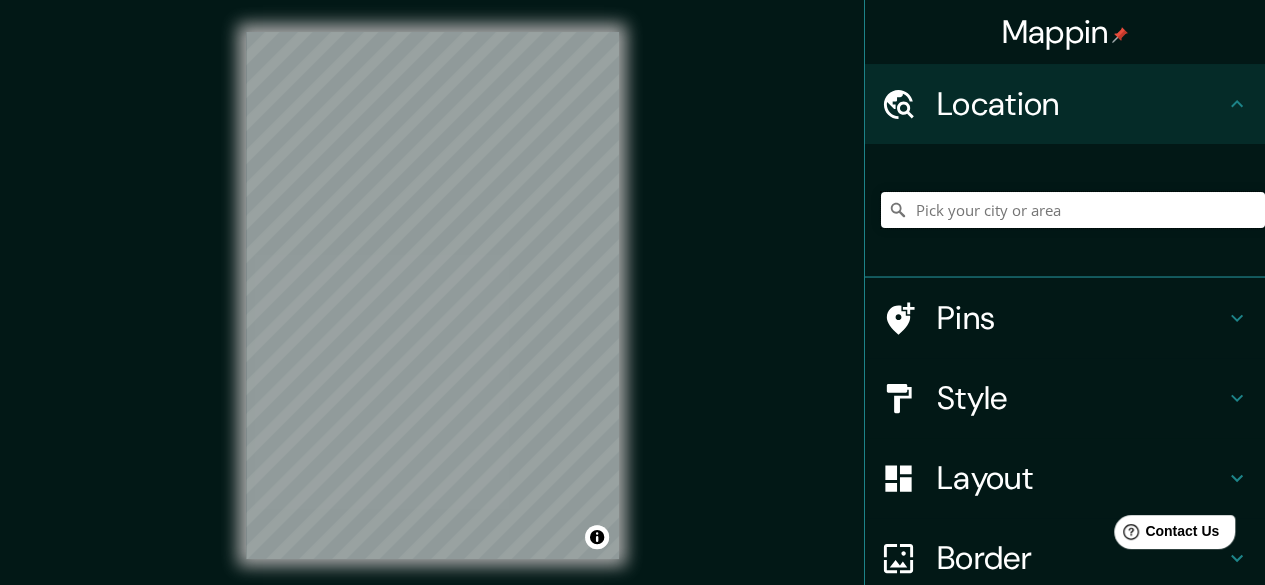 click at bounding box center (1073, 210) 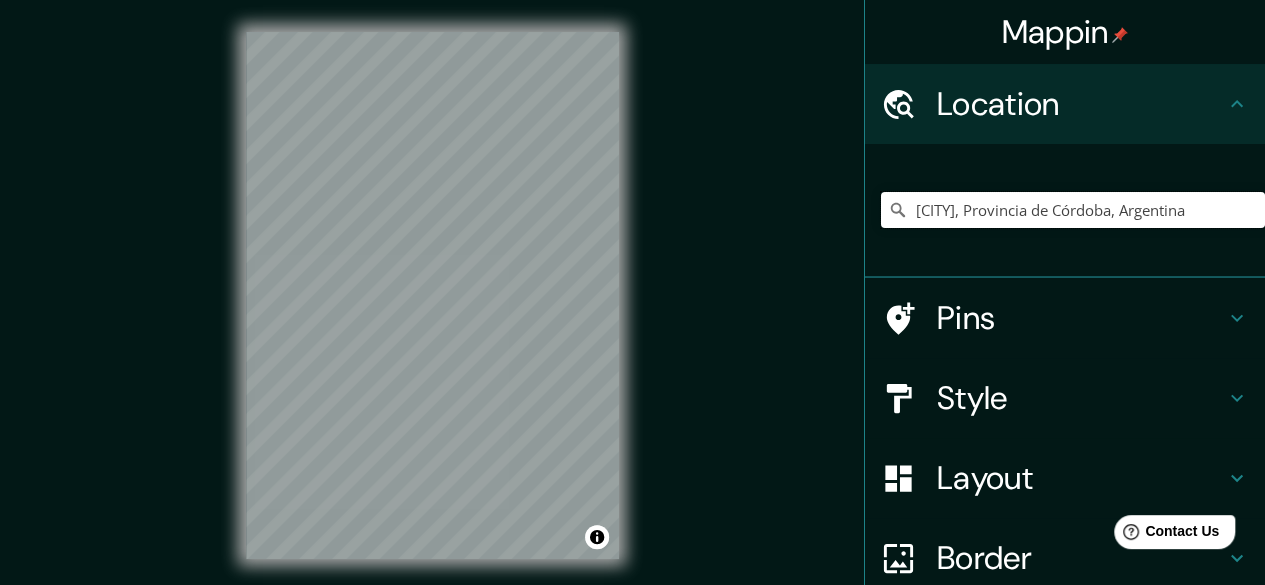 type on "[CITY], [STATE], [COUNTRY]" 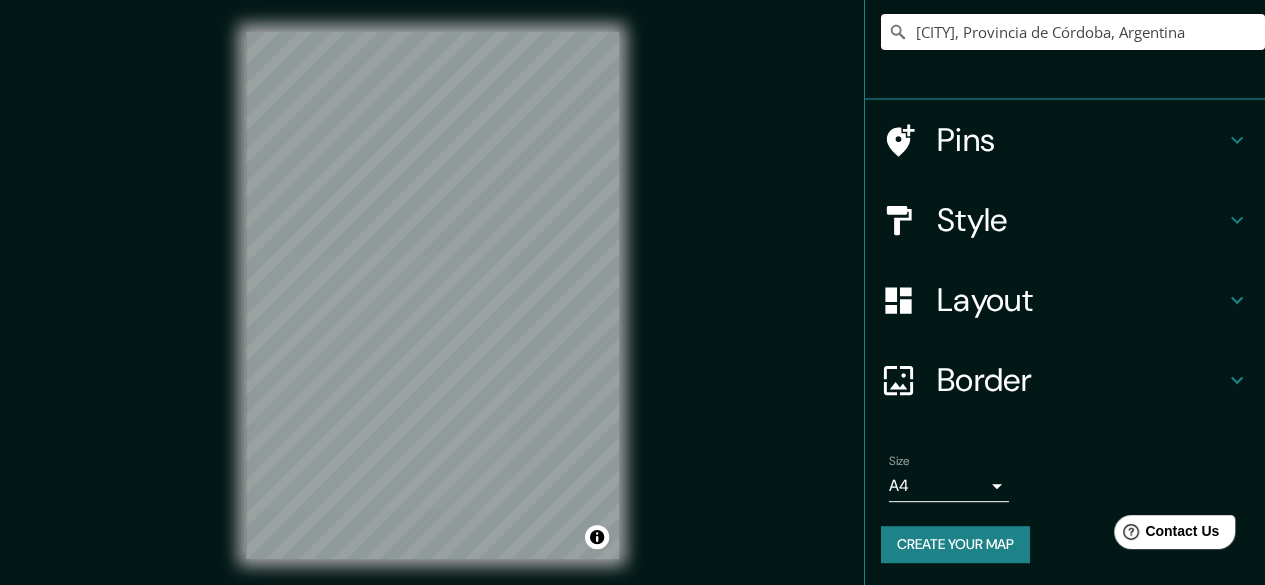scroll, scrollTop: 179, scrollLeft: 0, axis: vertical 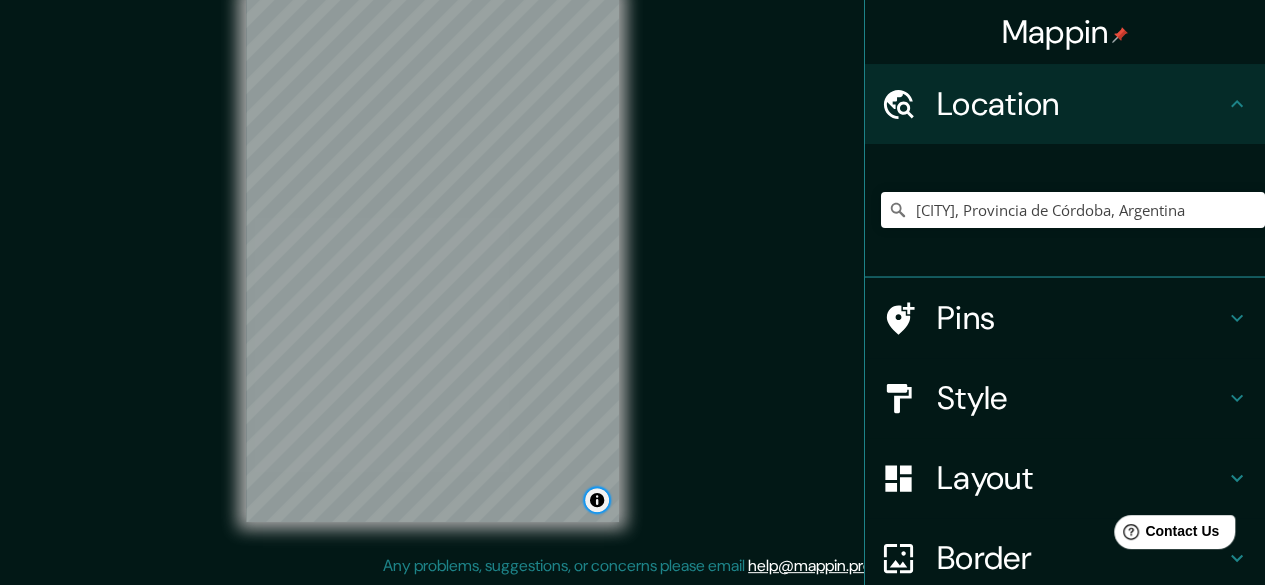 click at bounding box center [597, 500] 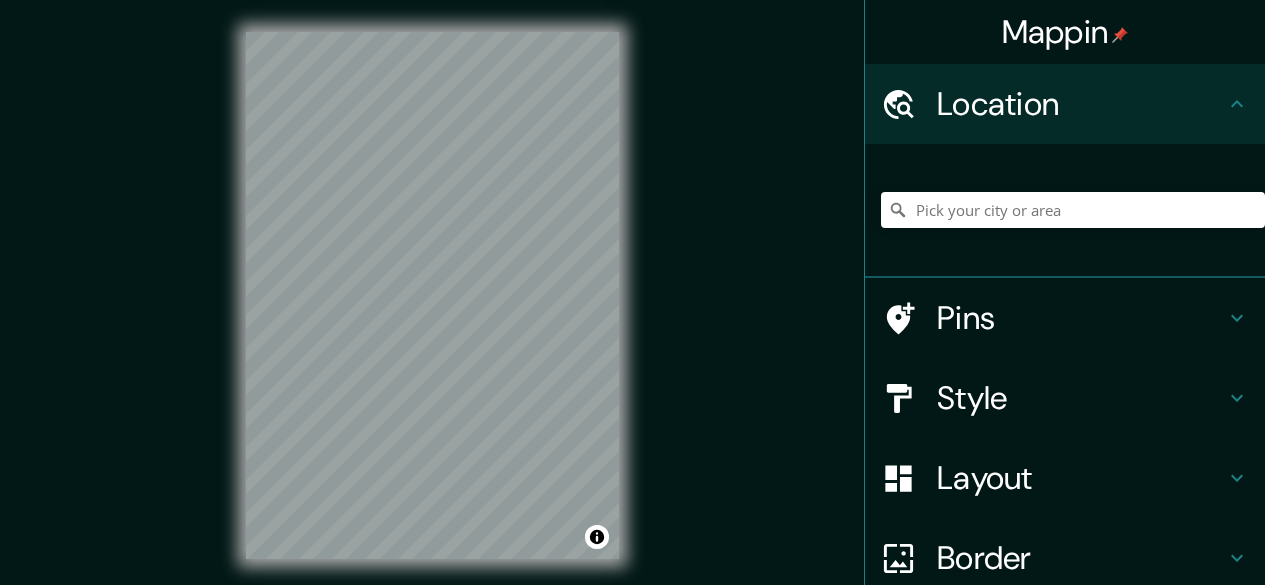 scroll, scrollTop: 37, scrollLeft: 0, axis: vertical 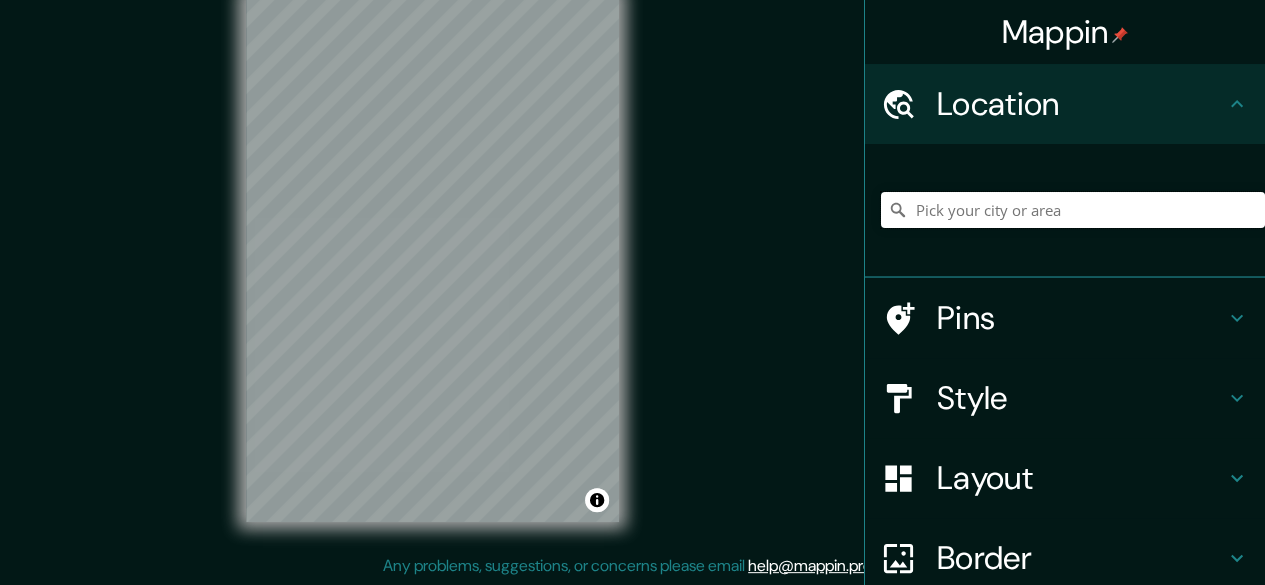 click at bounding box center [1073, 210] 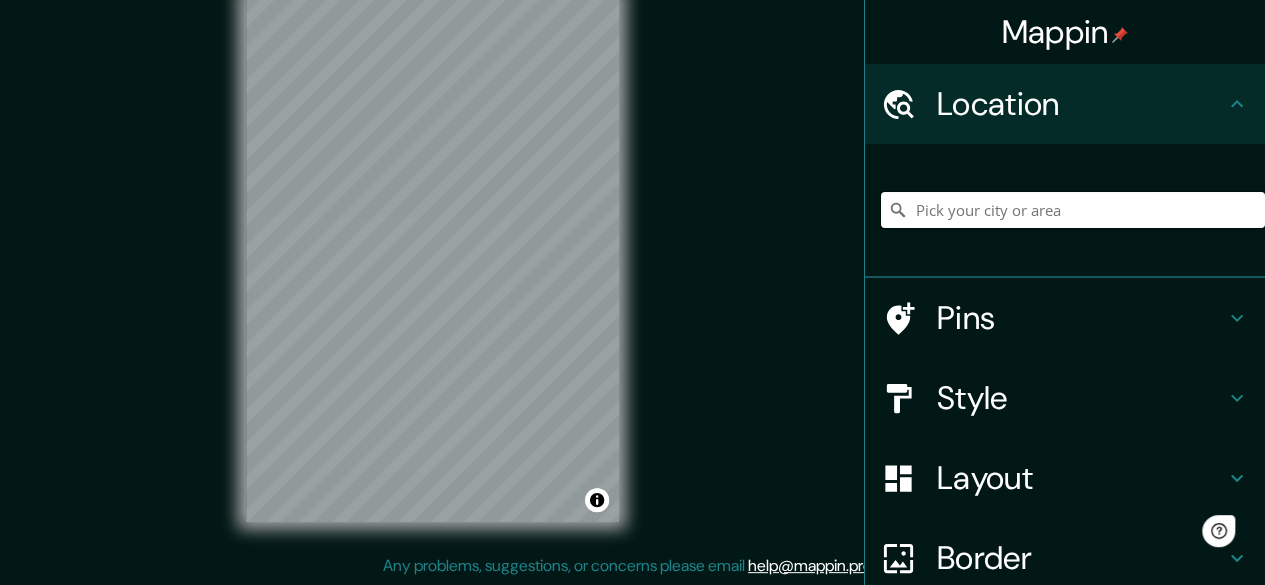 scroll, scrollTop: 0, scrollLeft: 0, axis: both 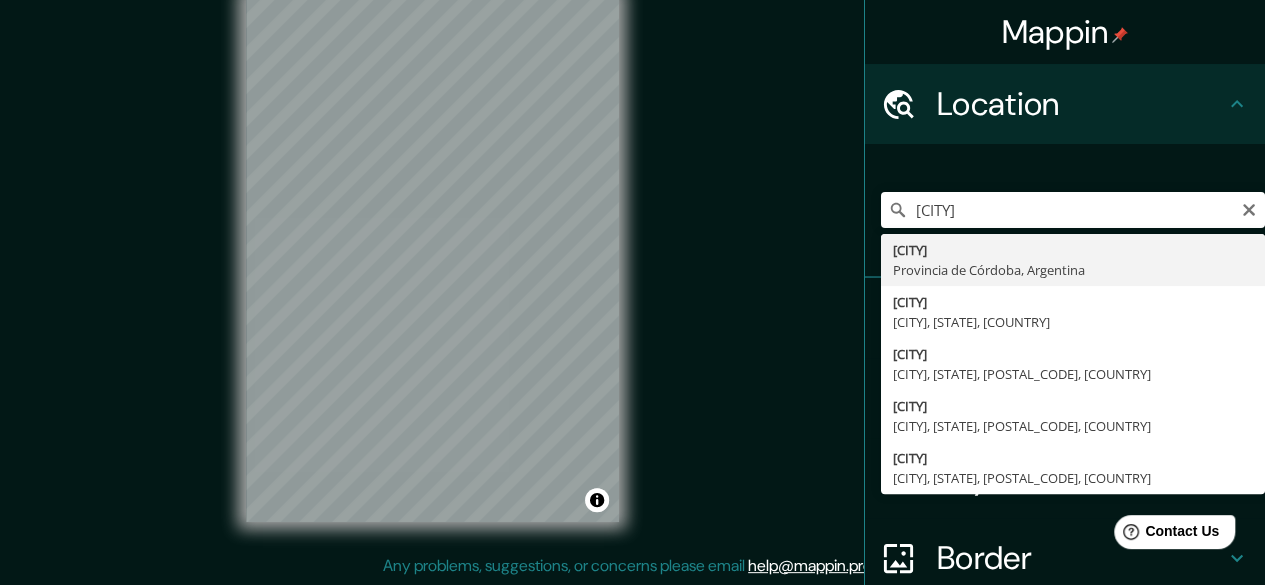 type on "[CITY], [STATE], [COUNTRY]" 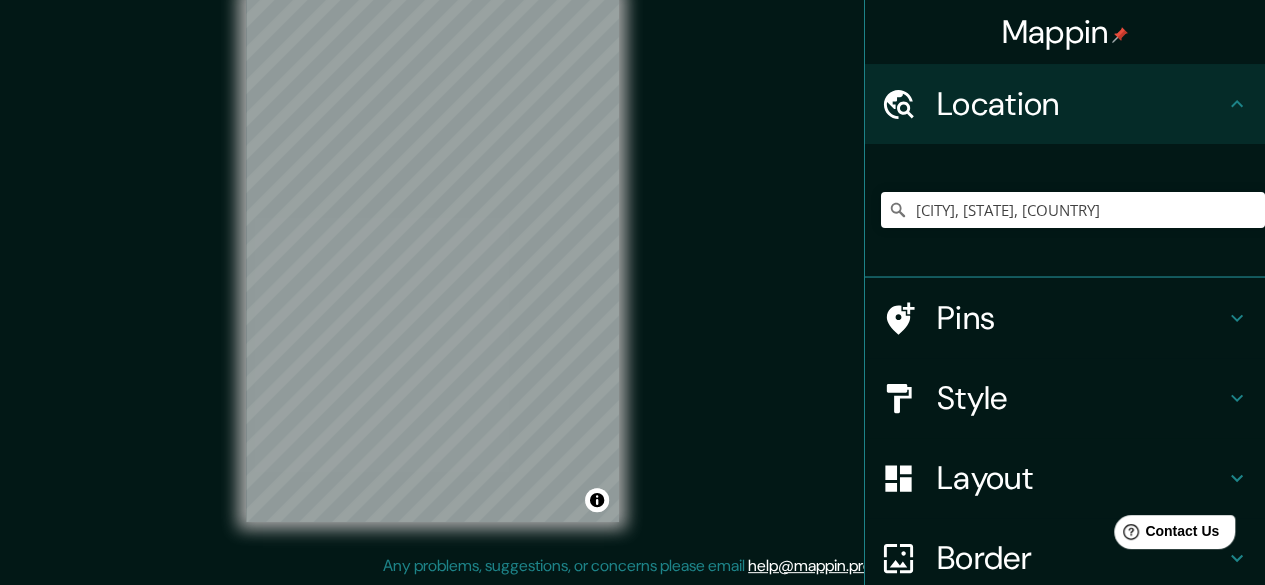 click on "© Mapbox   © OpenStreetMap   Improve this map" at bounding box center (432, 258) 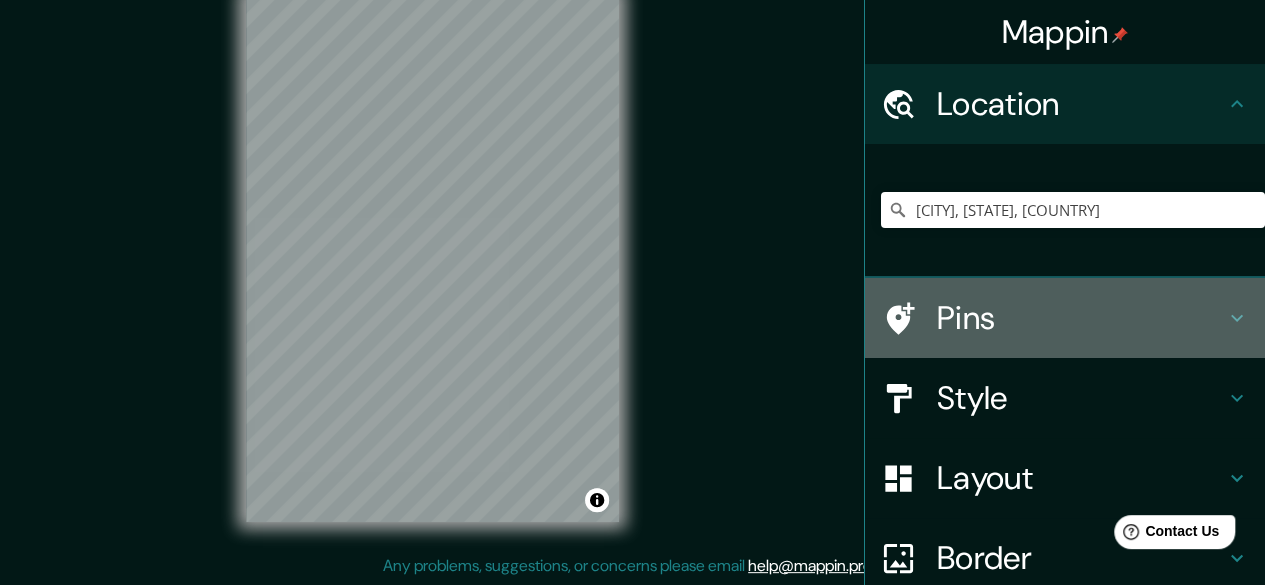 click on "Pins" at bounding box center [1081, 318] 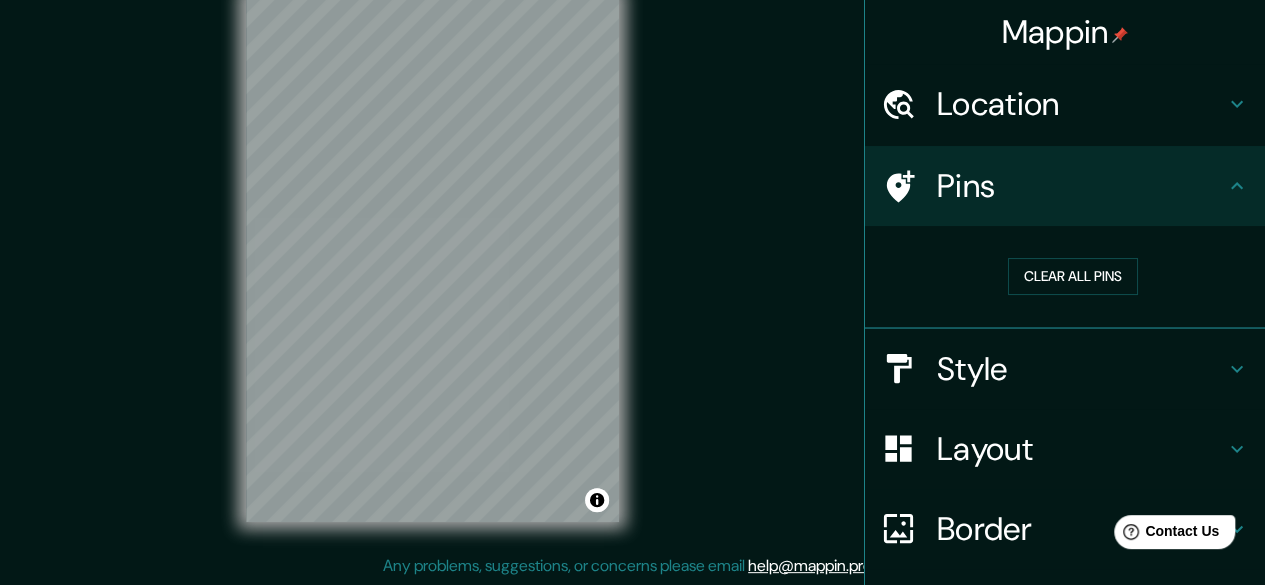 click on "Pins" at bounding box center [1081, 186] 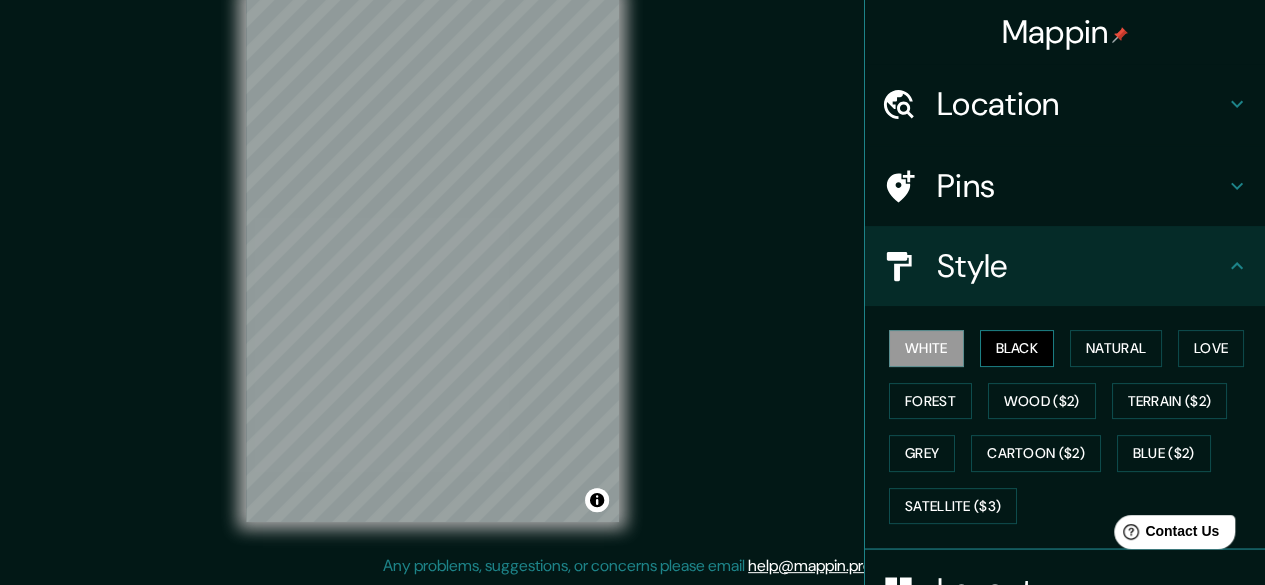 click on "Black" at bounding box center [1017, 348] 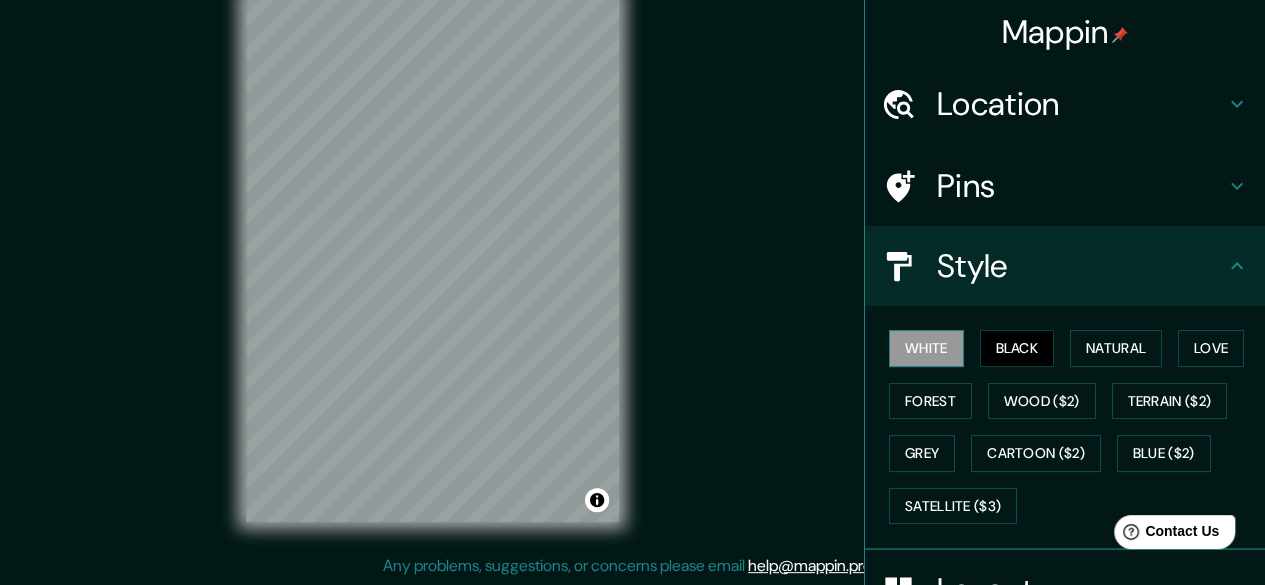 click on "White" at bounding box center (926, 348) 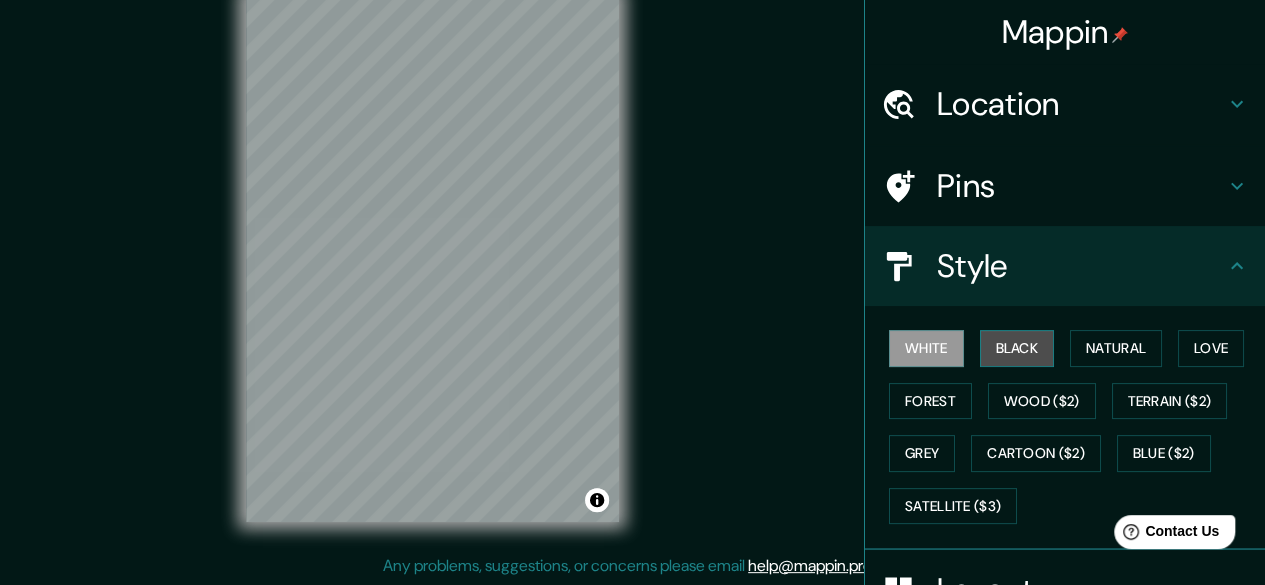 click on "Black" at bounding box center (1017, 348) 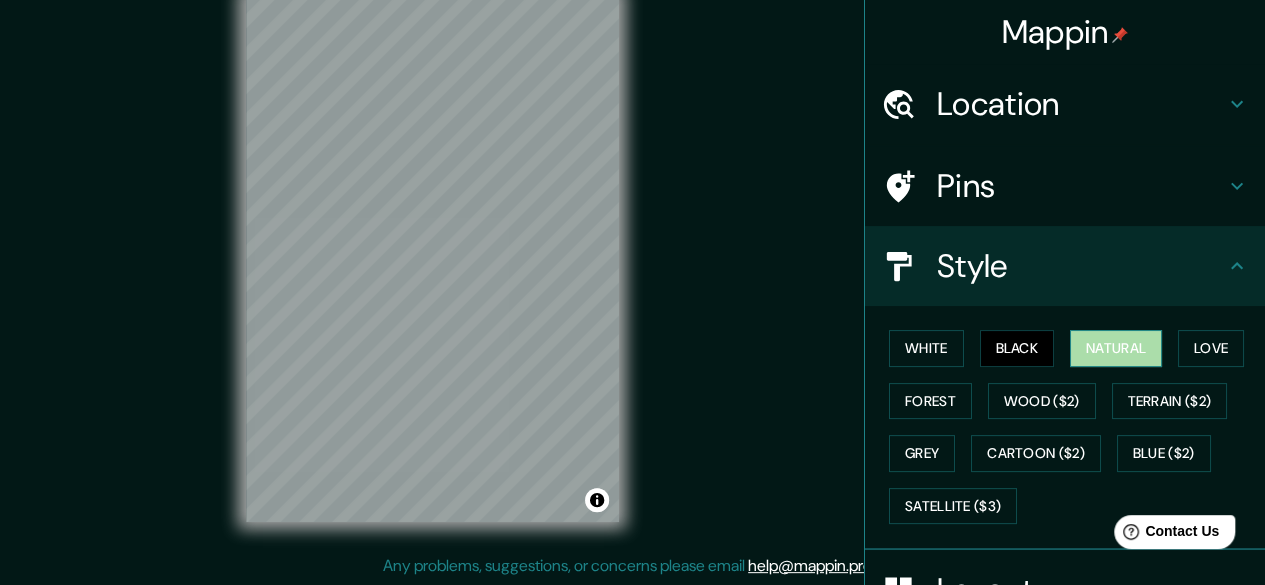 click on "Natural" at bounding box center [1116, 348] 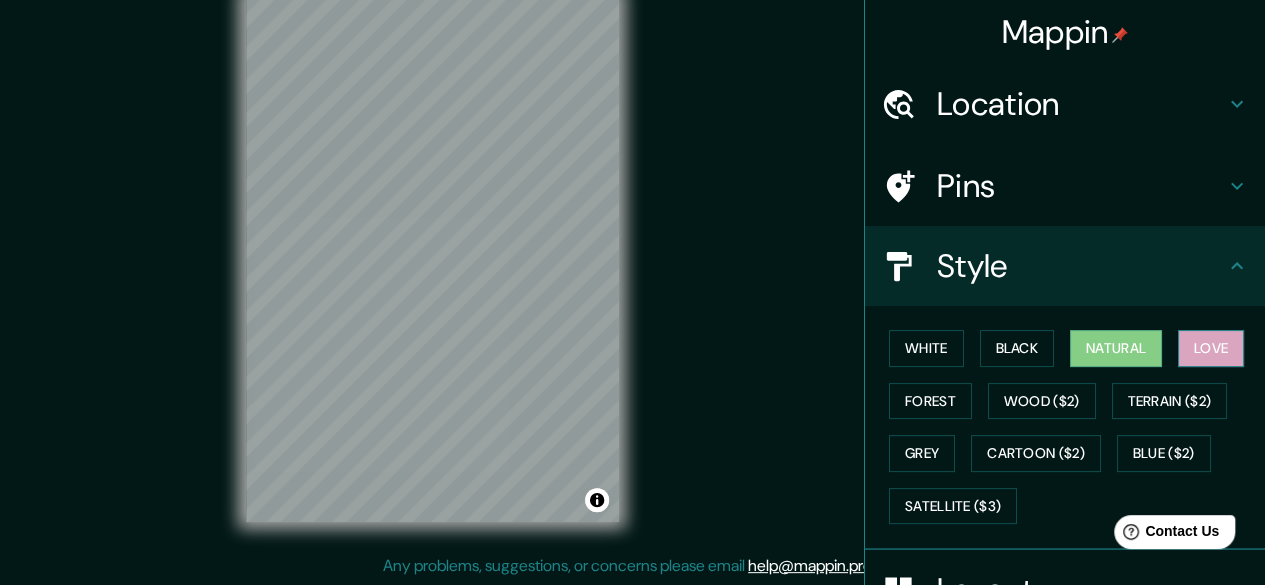 click on "Love" at bounding box center (1211, 348) 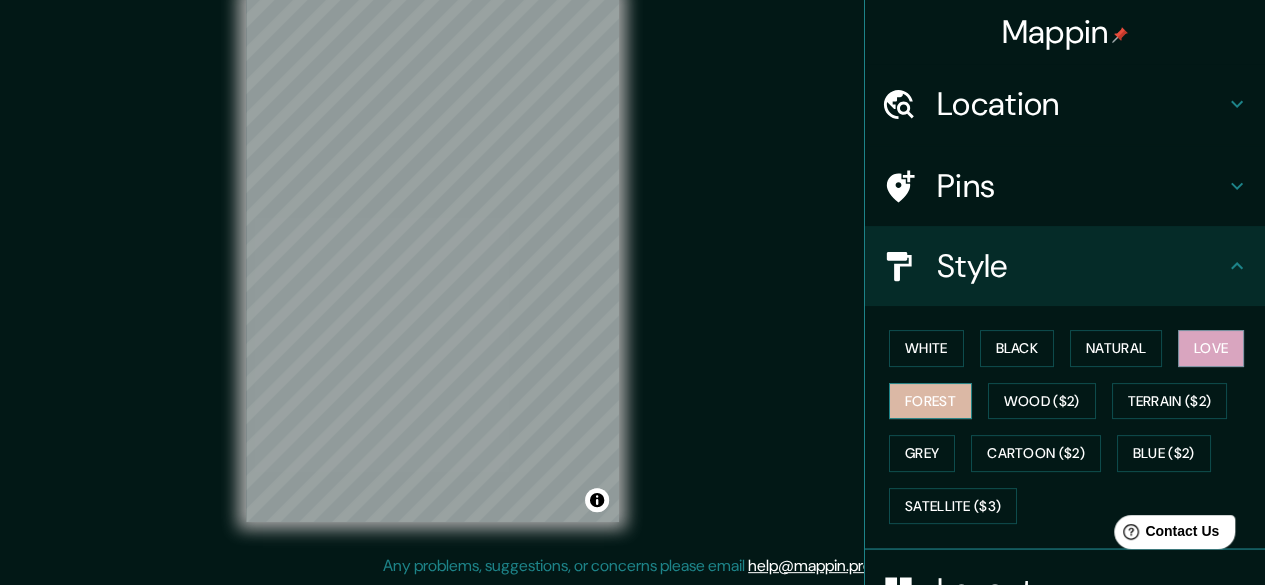click on "Forest" at bounding box center [930, 401] 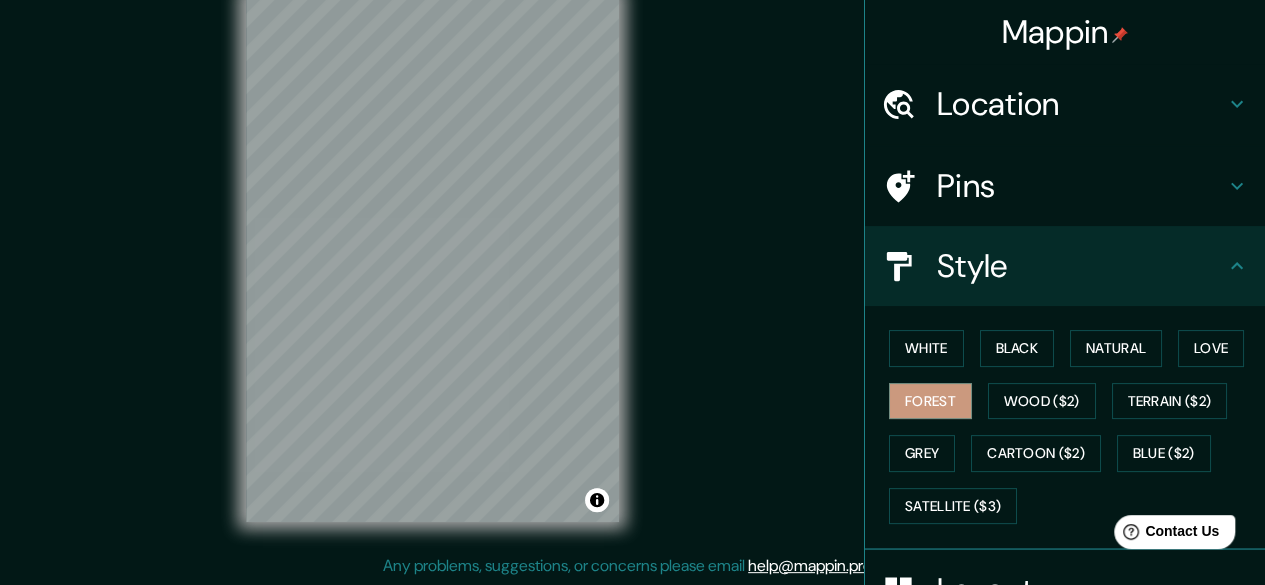 click on "Mappin Location [CITY], [STATE], [COUNTRY] Pins Style White Black Natural Love Forest Wood ($2) Terrain ($2) Grey Cartoon ($2) Blue ($2) Satellite ($3) Layout Border Choose a border.  Hint : you can make layers of the frame opaque to create some cool effects. None Simple Transparent Fancy Size A4 single Create your map © Mapbox   © OpenStreetMap   Improve this map Any problems, suggestions, or concerns please email    help@mappin.pro . . ." at bounding box center [632, 274] 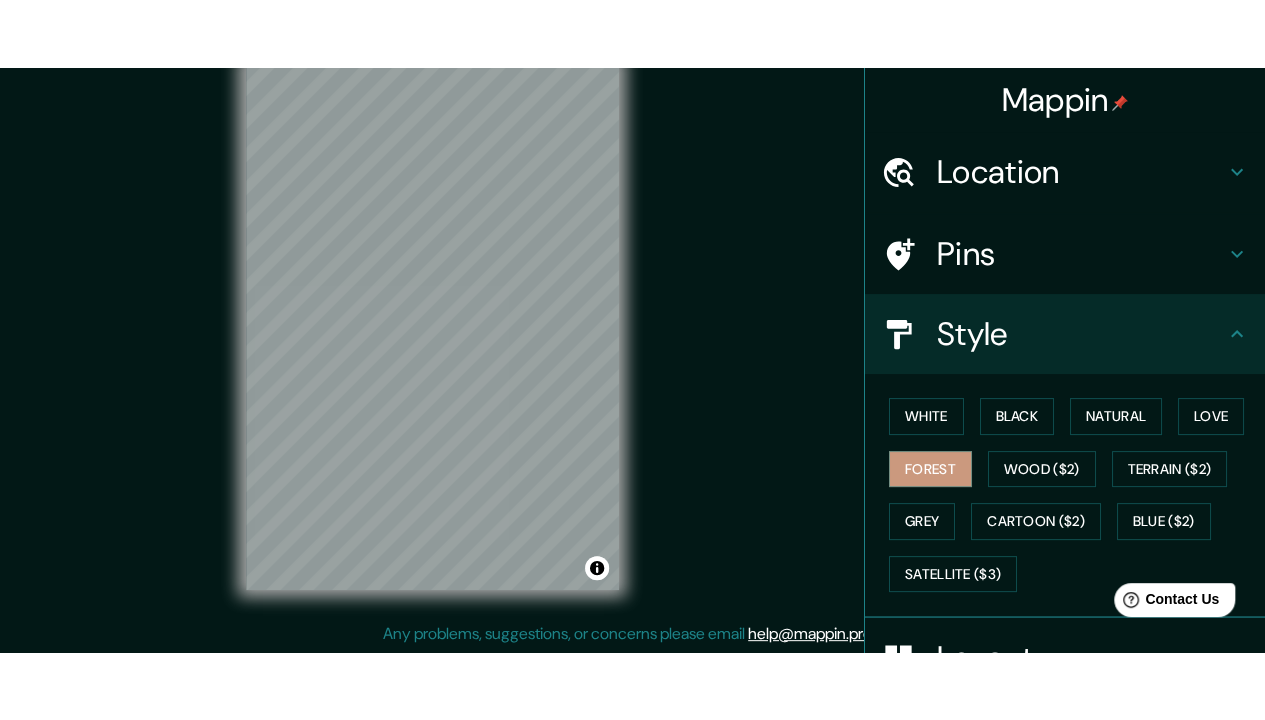 scroll, scrollTop: 24, scrollLeft: 0, axis: vertical 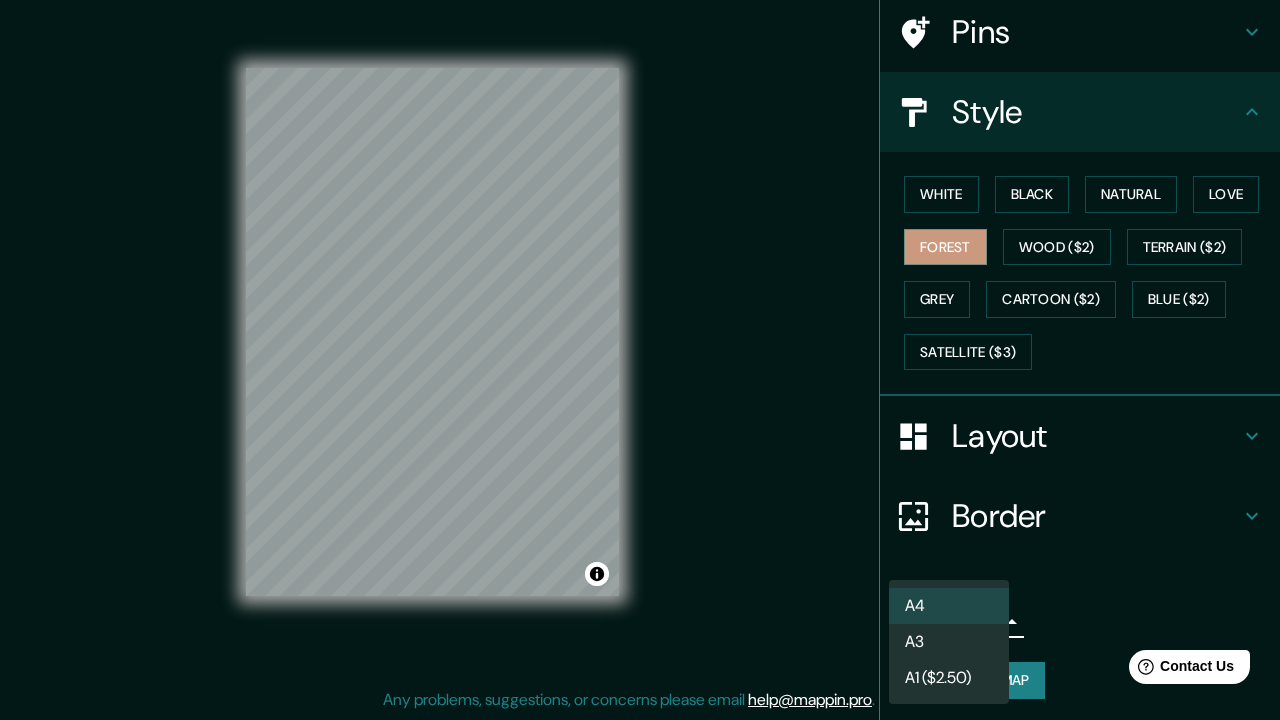 click on "Mappin Location [CITY], [STATE], [COUNTRY] Pins Style White Black Natural Love Forest Wood ($2) Terrain ($2) Grey Cartoon ($2) Blue ($2) Satellite ($3) Layout Border Choose a border.  Hint : you can make layers of the frame opaque to create some cool effects. None Simple Transparent Fancy Size A4 single Create your map © Mapbox   © OpenStreetMap   Improve this map Any problems, suggestions, or concerns please email    help@mappin.pro . . . A4 A3 A1 ($2.50)" at bounding box center (640, 336) 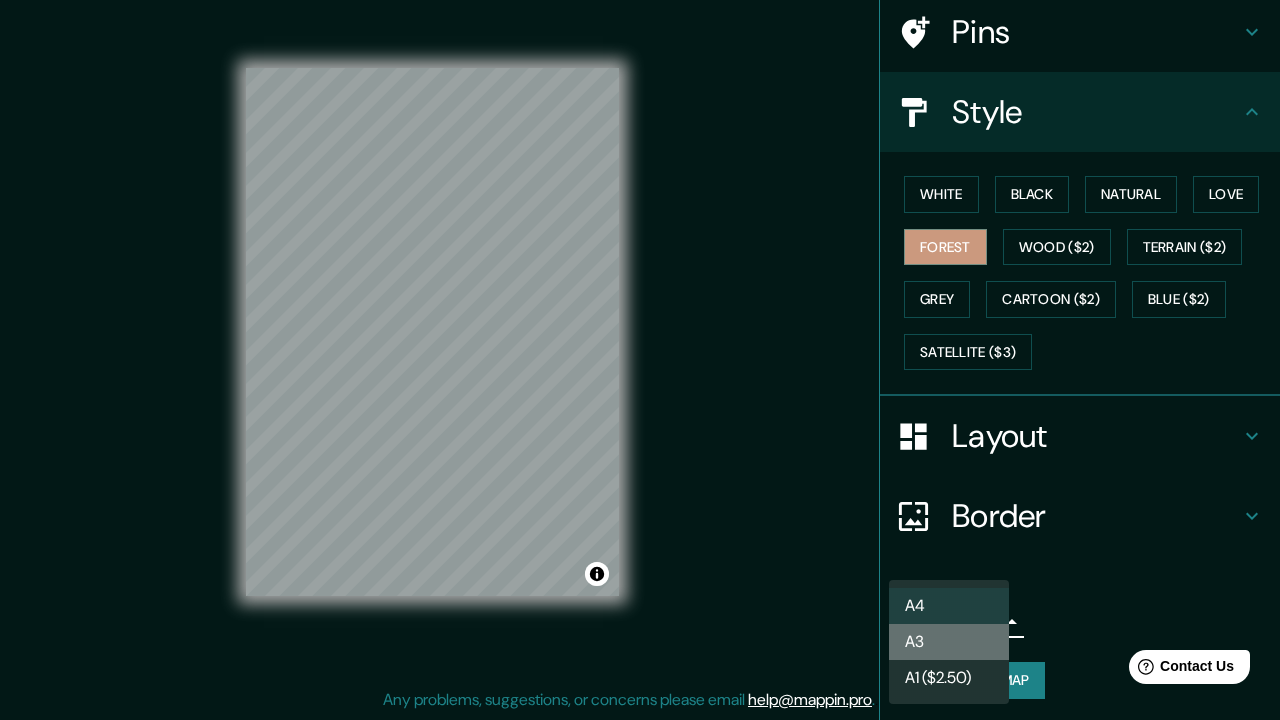 click on "A3" at bounding box center [949, 642] 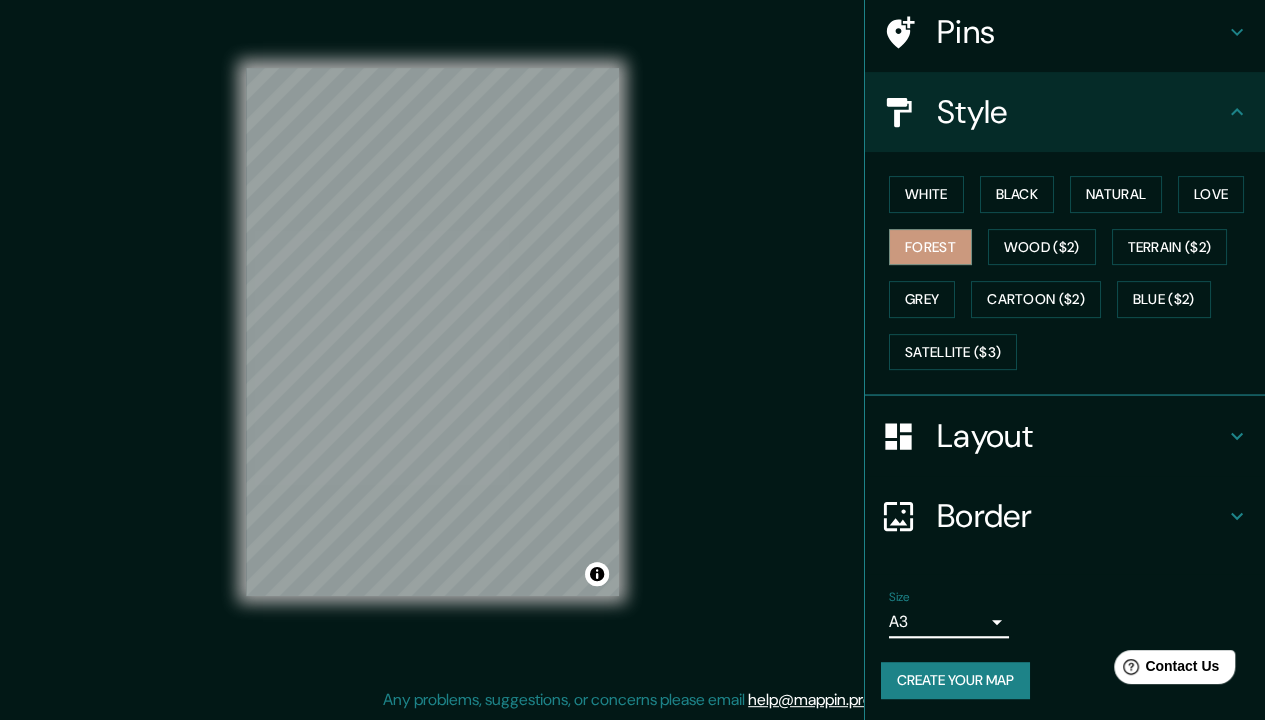 click on "Layout" at bounding box center (1081, 436) 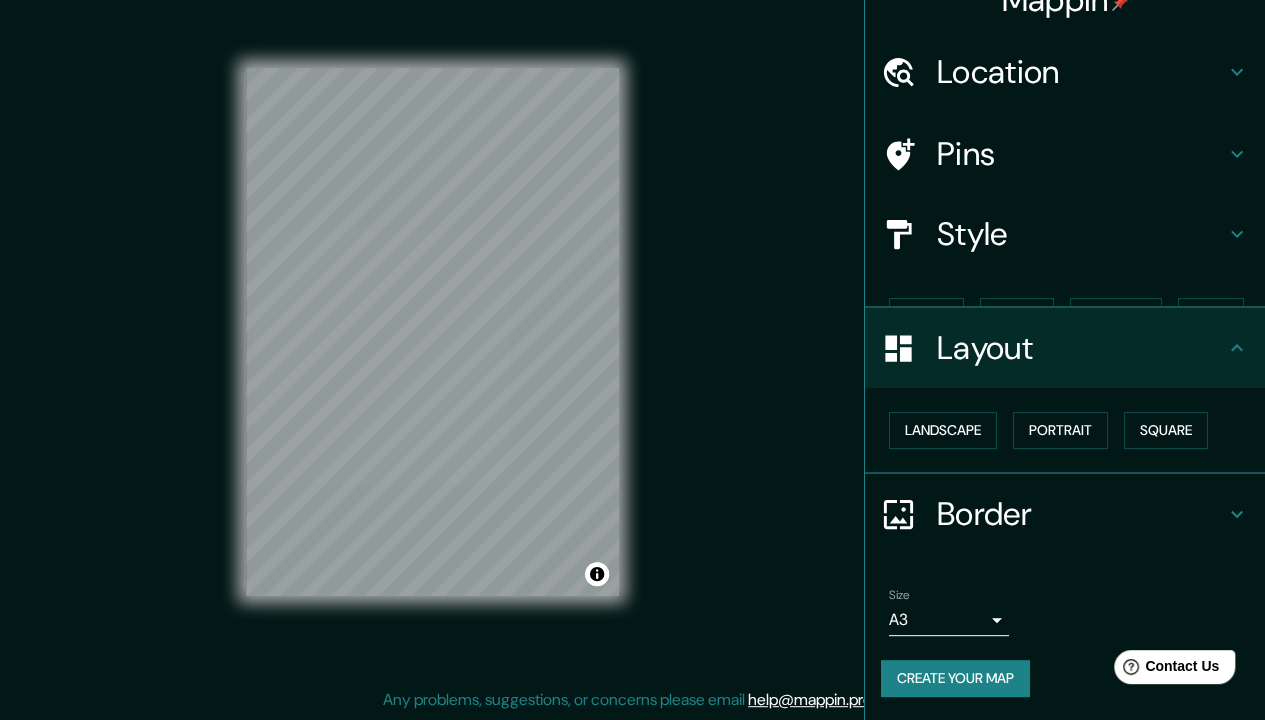 scroll, scrollTop: 0, scrollLeft: 0, axis: both 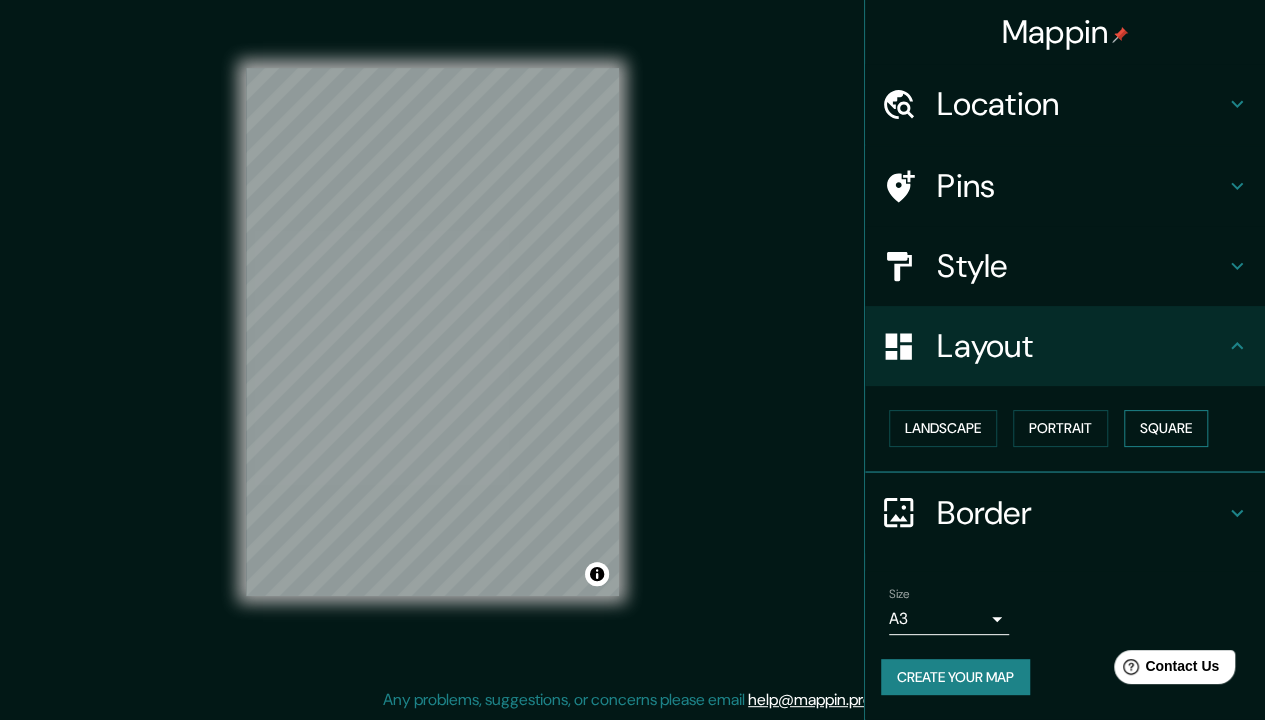 click on "Square" at bounding box center (1166, 428) 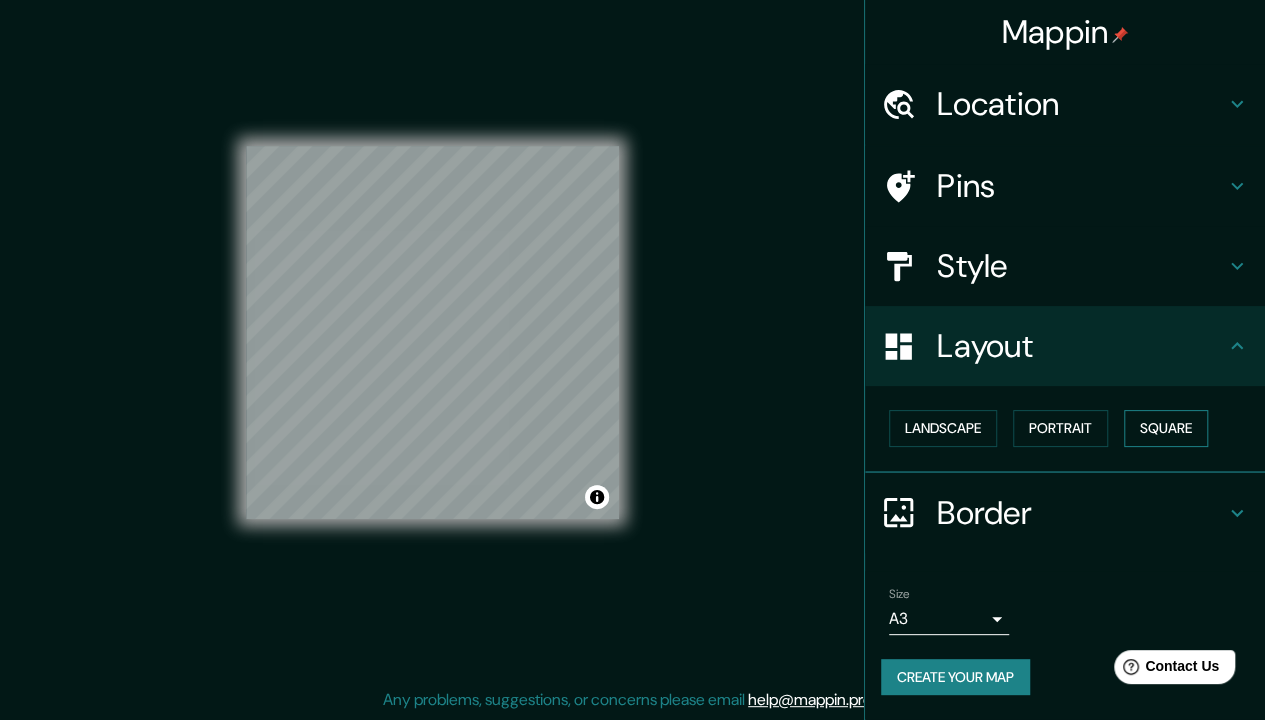 click on "Square" at bounding box center [1166, 428] 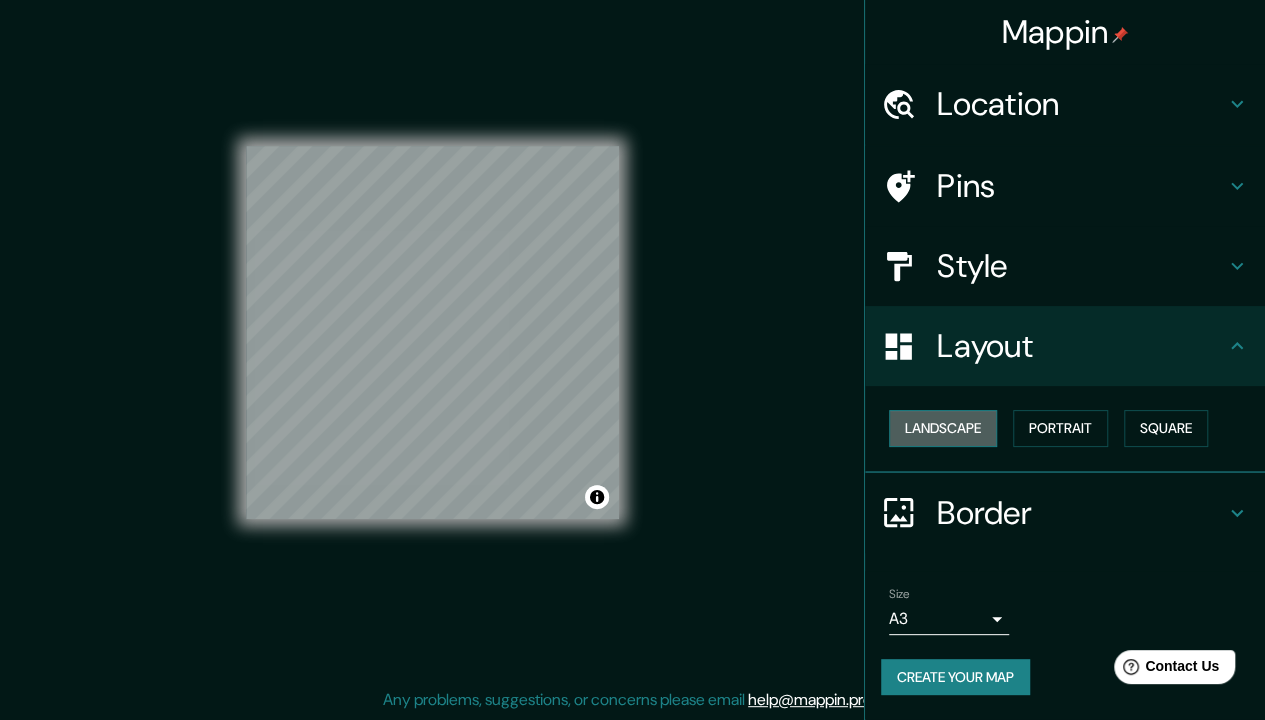 click on "Landscape" at bounding box center (943, 428) 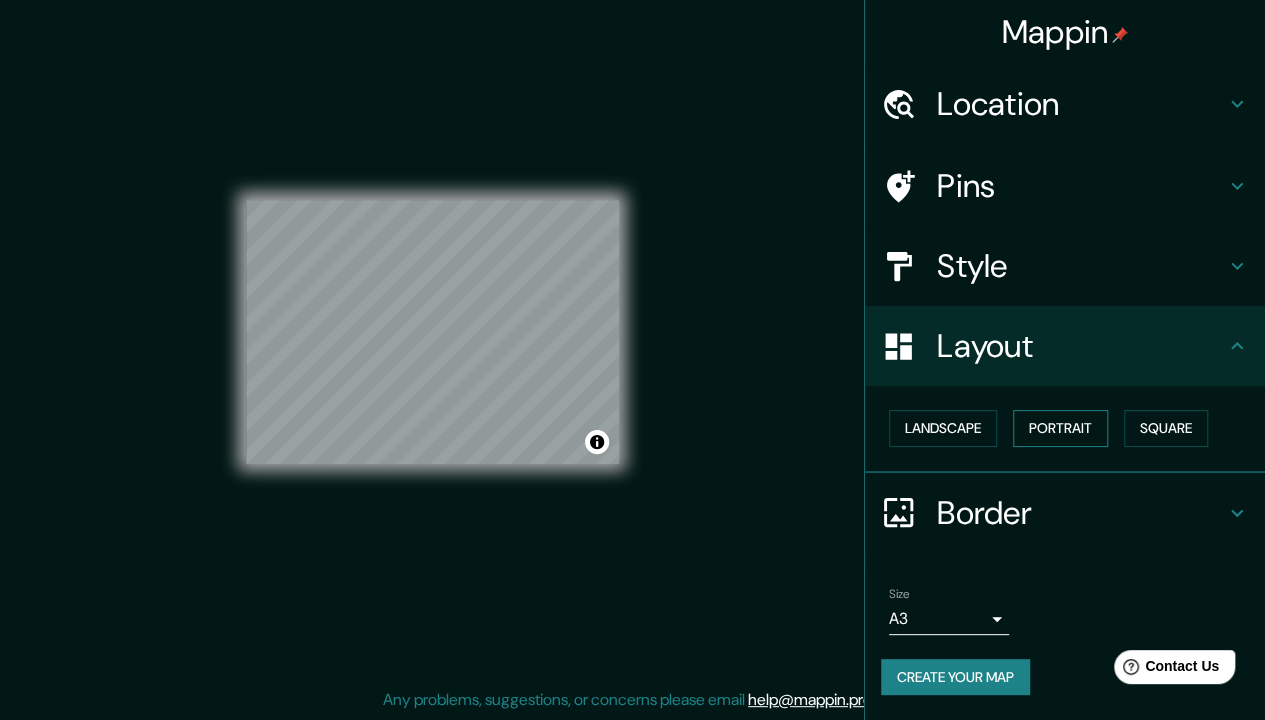 click on "Portrait" at bounding box center (1060, 428) 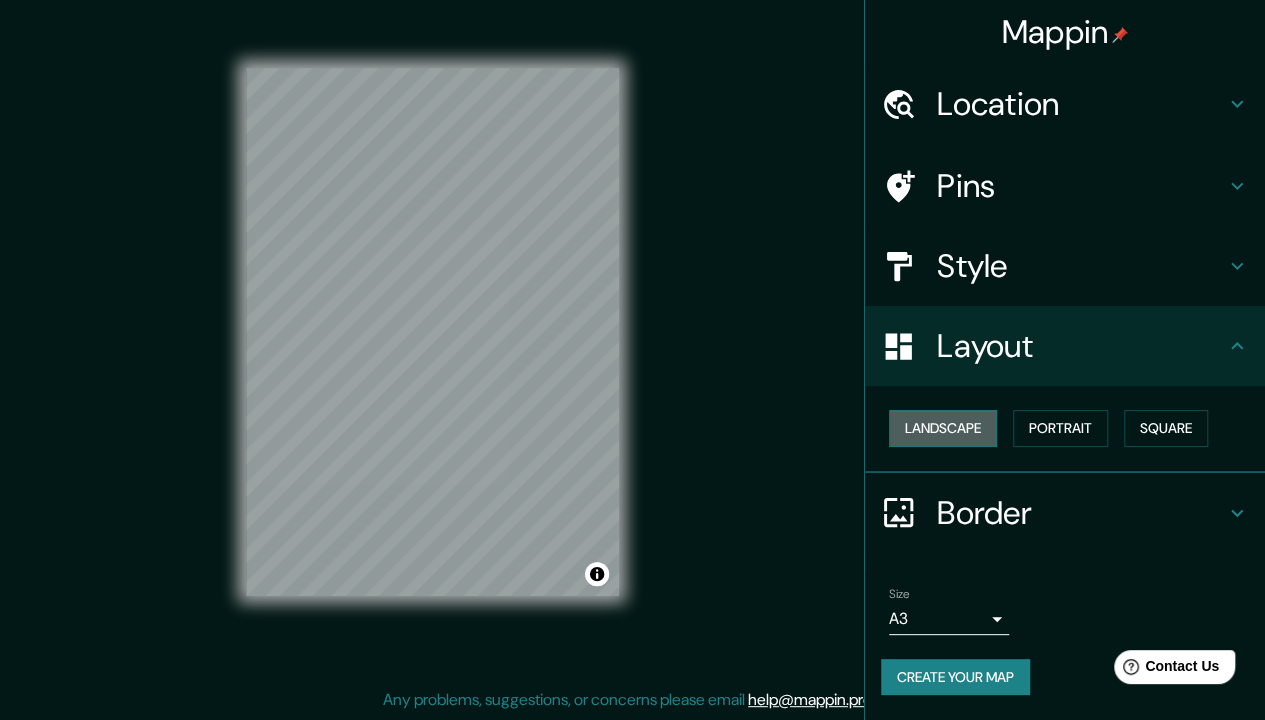 click on "Landscape" at bounding box center (943, 428) 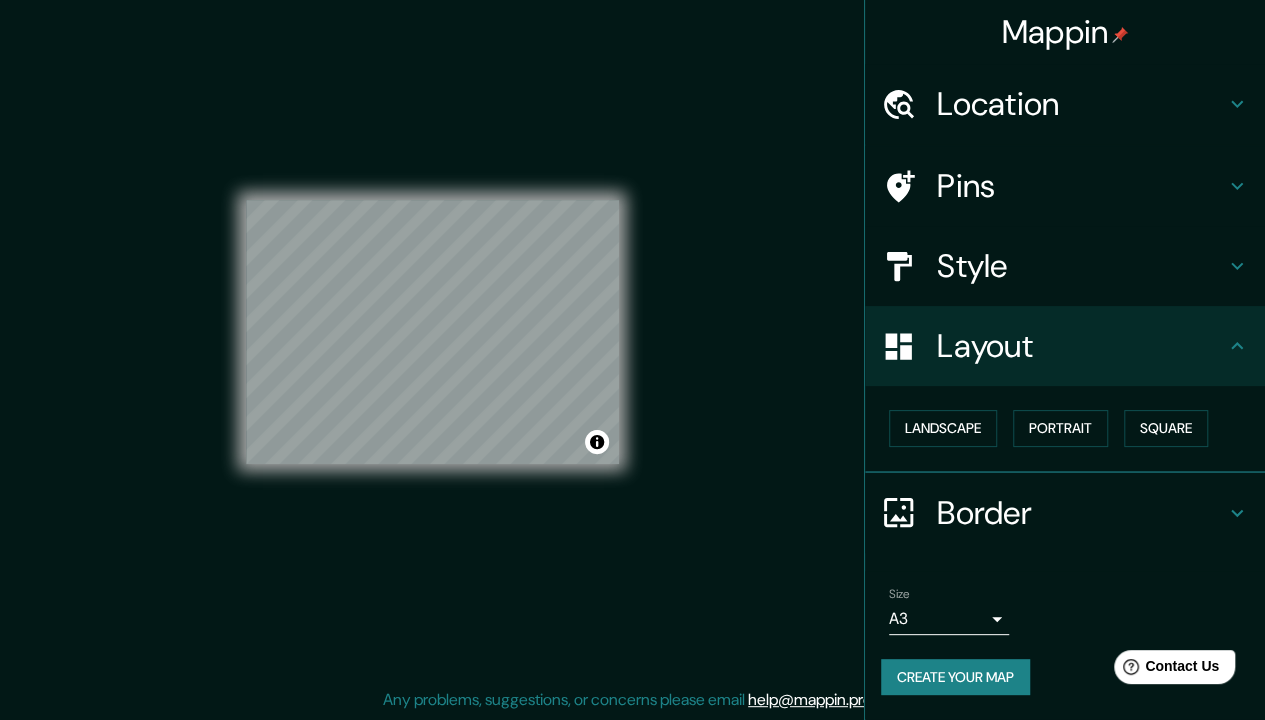 click on "Mappin Location [CITY], [STATE], [COUNTRY] Pins Style Layout Landscape Portrait Square Border Choose a border.  Hint : you can make layers of the frame opaque to create some cool effects. None Simple Transparent Fancy Size A3 single Create your map © Mapbox   © OpenStreetMap   Improve this map Any problems, suggestions, or concerns please email    help@mappin.pro . . ." at bounding box center (632, 348) 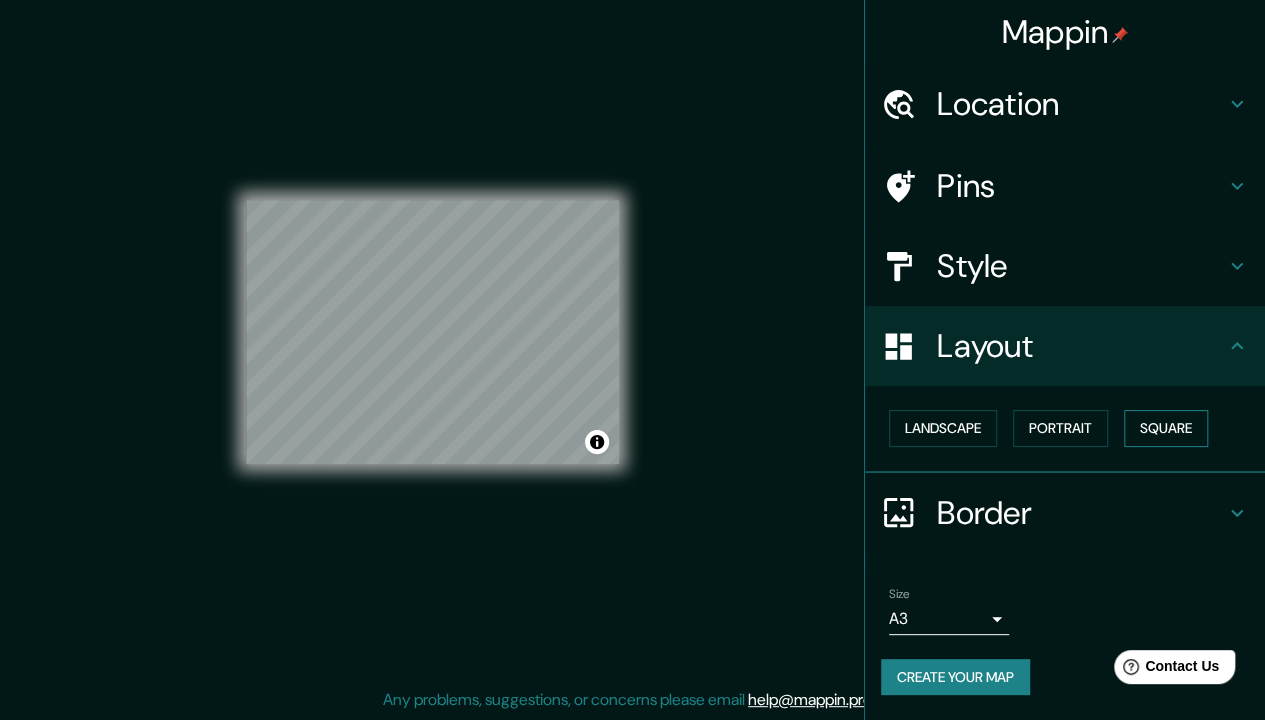click on "Square" at bounding box center (1166, 428) 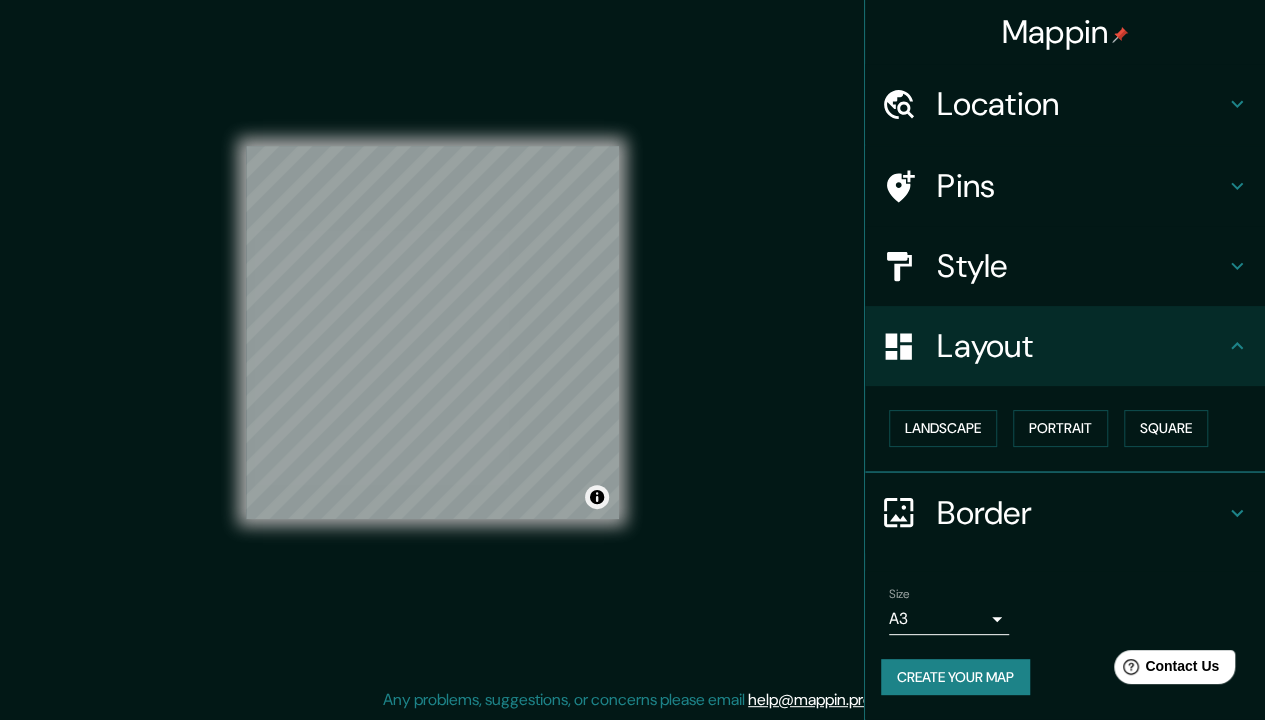 click on "© Mapbox   © OpenStreetMap   Improve this map" at bounding box center (432, 332) 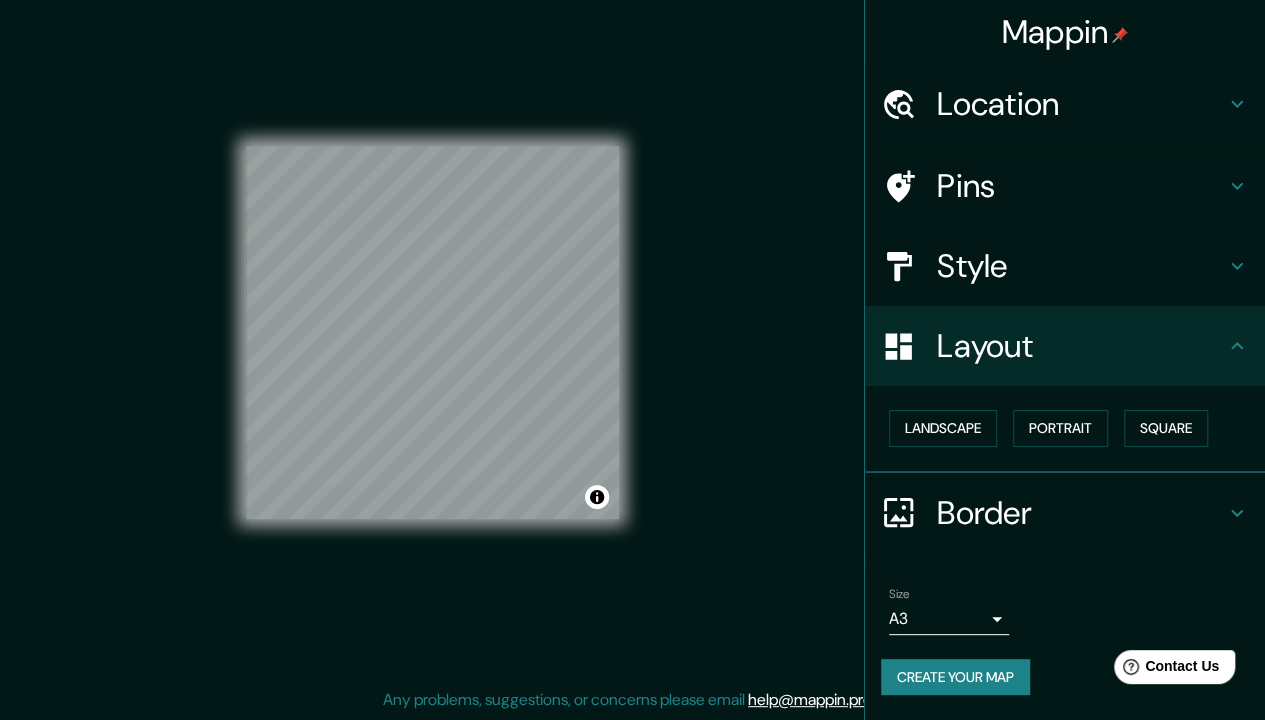 click on "Create your map" at bounding box center (955, 677) 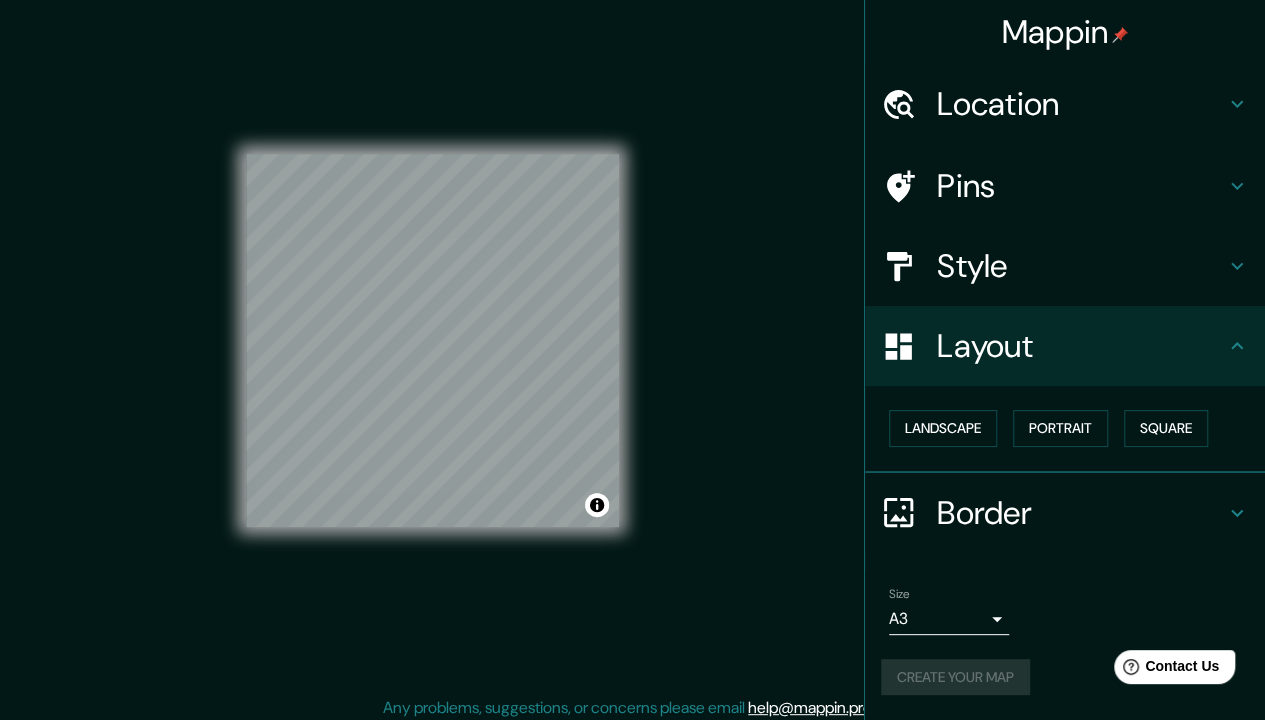 scroll, scrollTop: 24, scrollLeft: 0, axis: vertical 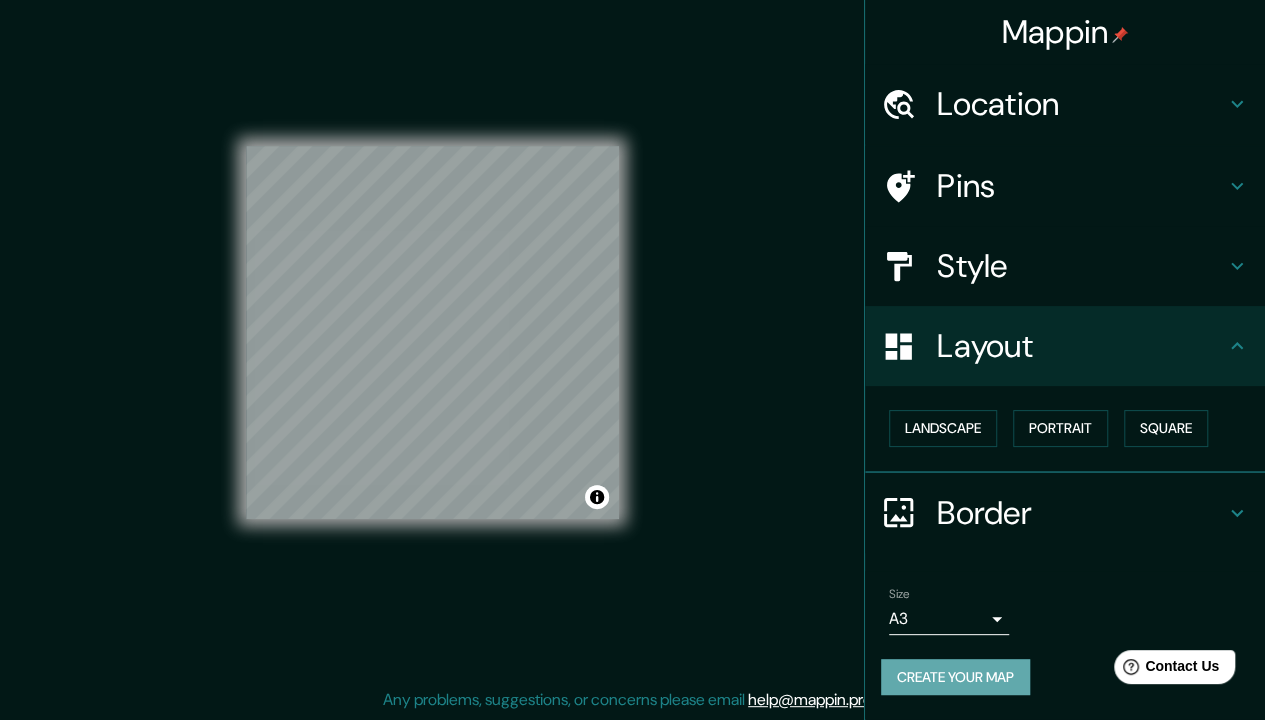 click on "Create your map" at bounding box center [955, 677] 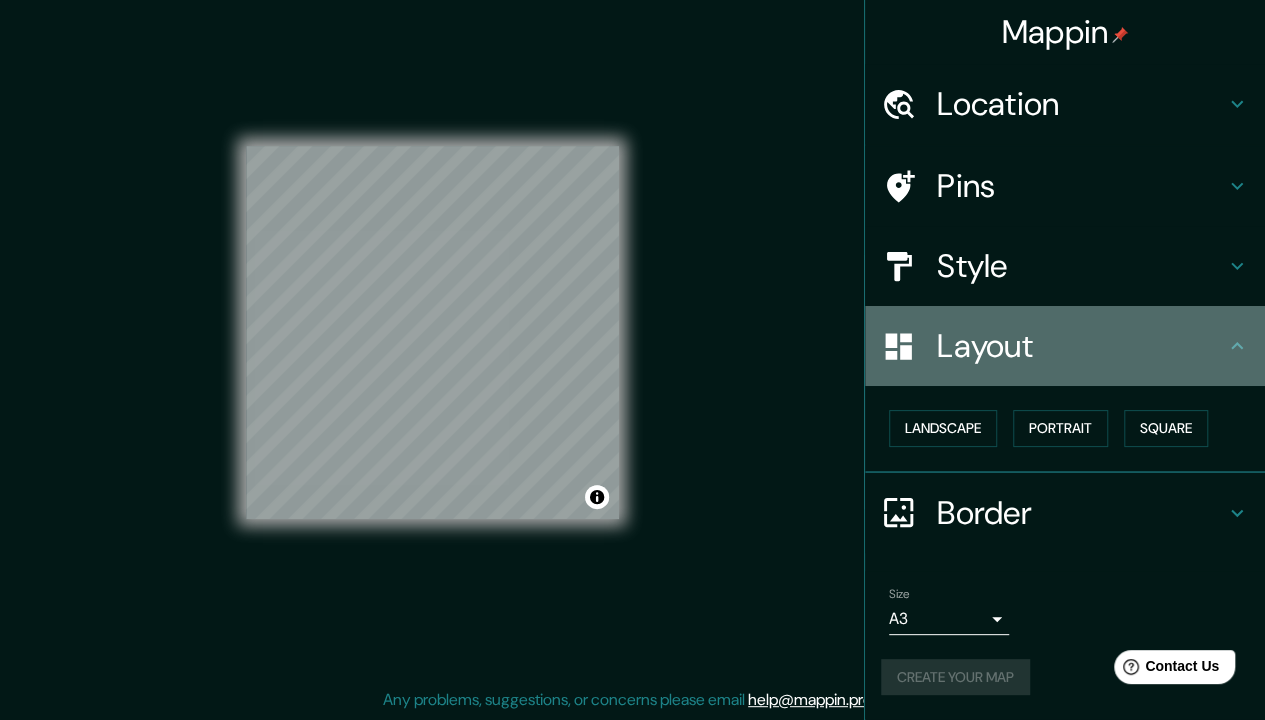 click on "Layout" at bounding box center (1065, 346) 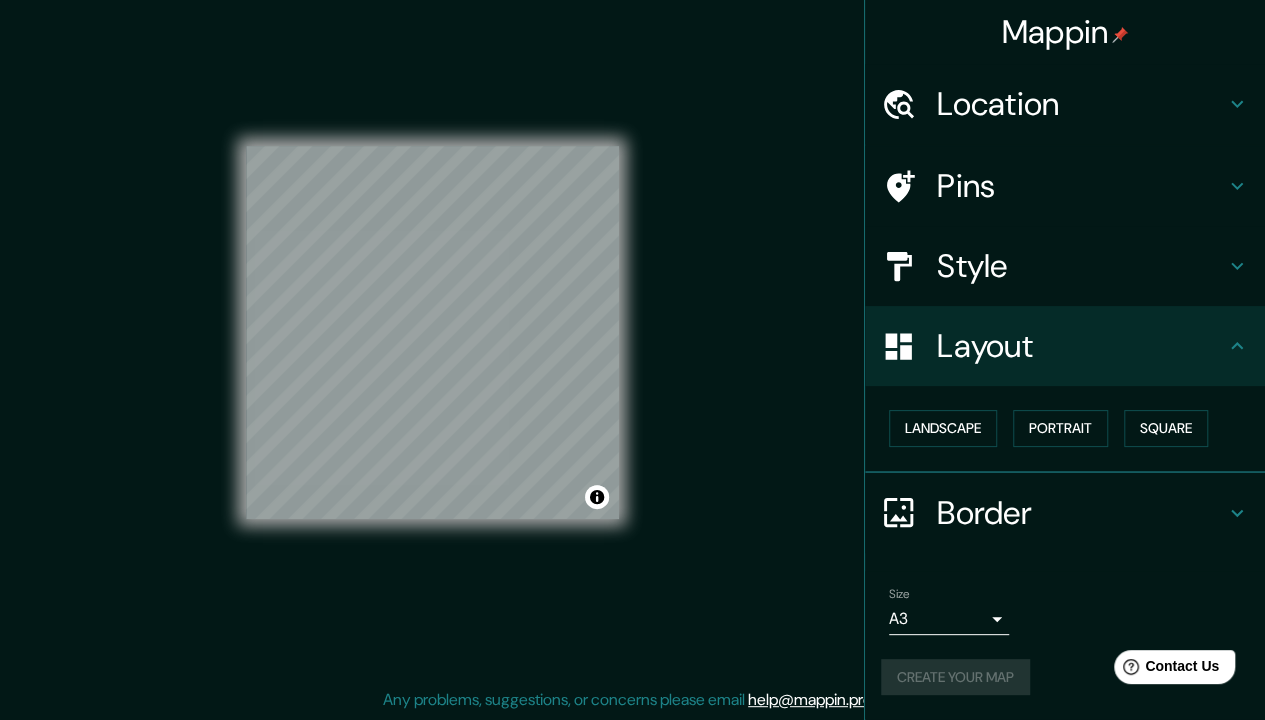 click on "Layout" at bounding box center [1065, 346] 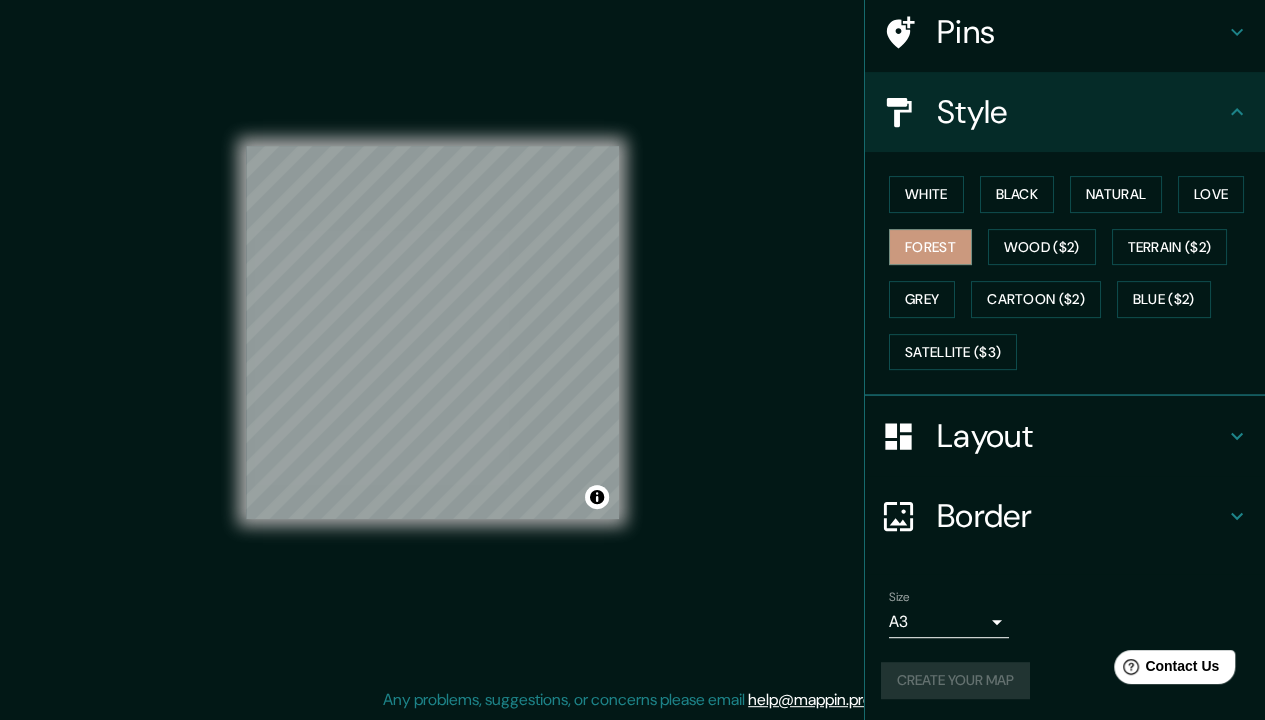 scroll, scrollTop: 0, scrollLeft: 0, axis: both 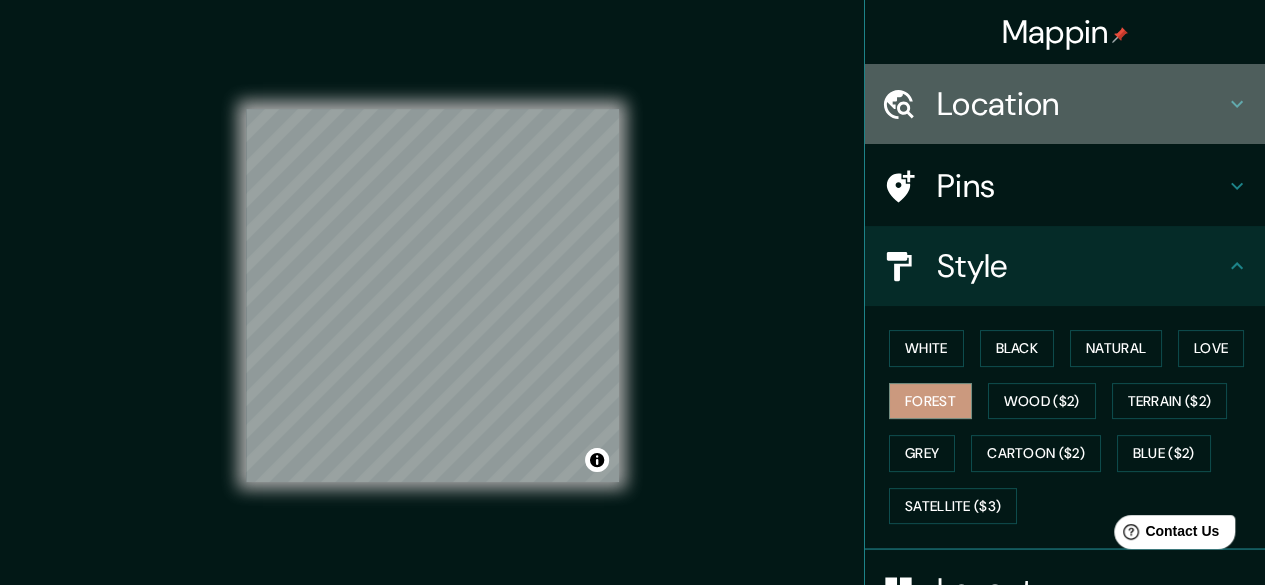click on "Location" at bounding box center (1081, 104) 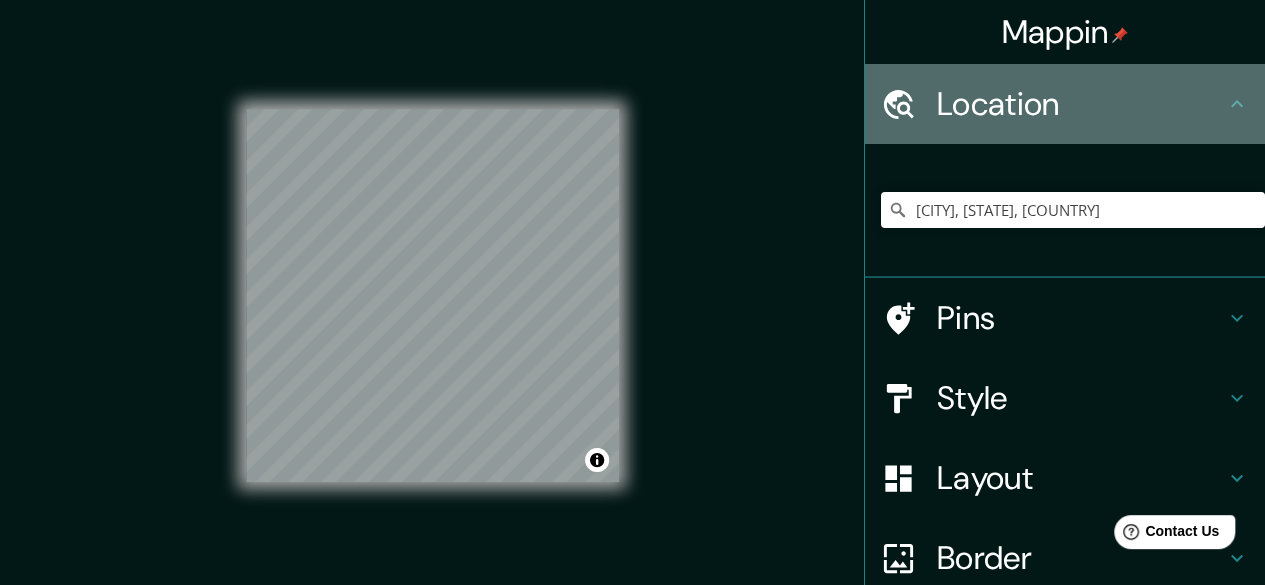 click on "Location" at bounding box center (1081, 104) 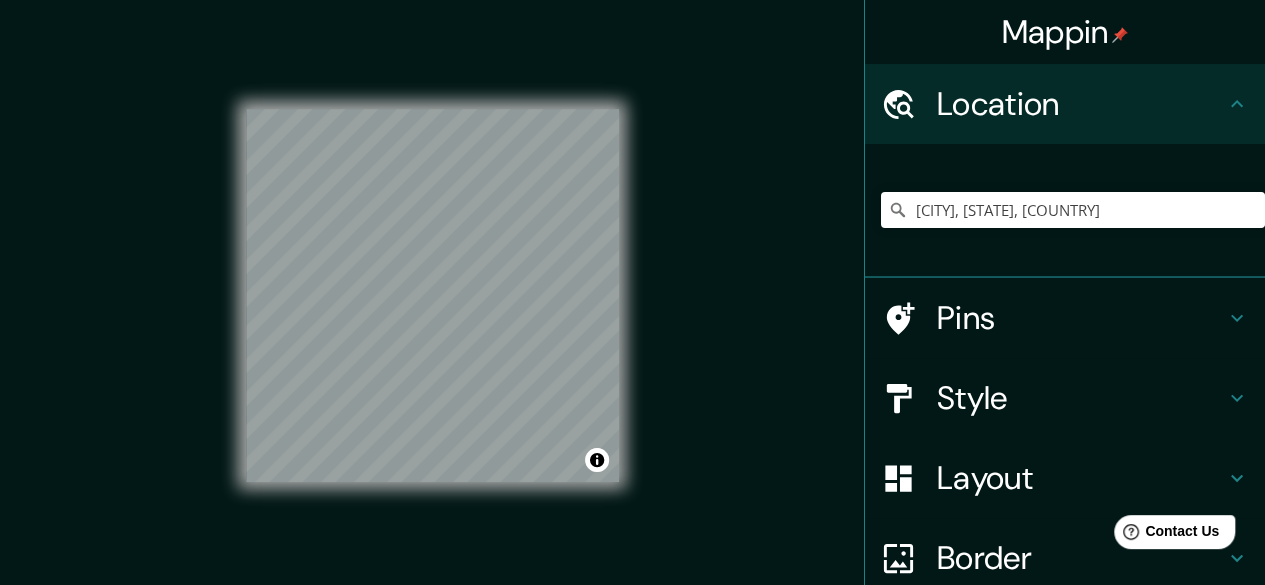 click on "Location" at bounding box center (1081, 104) 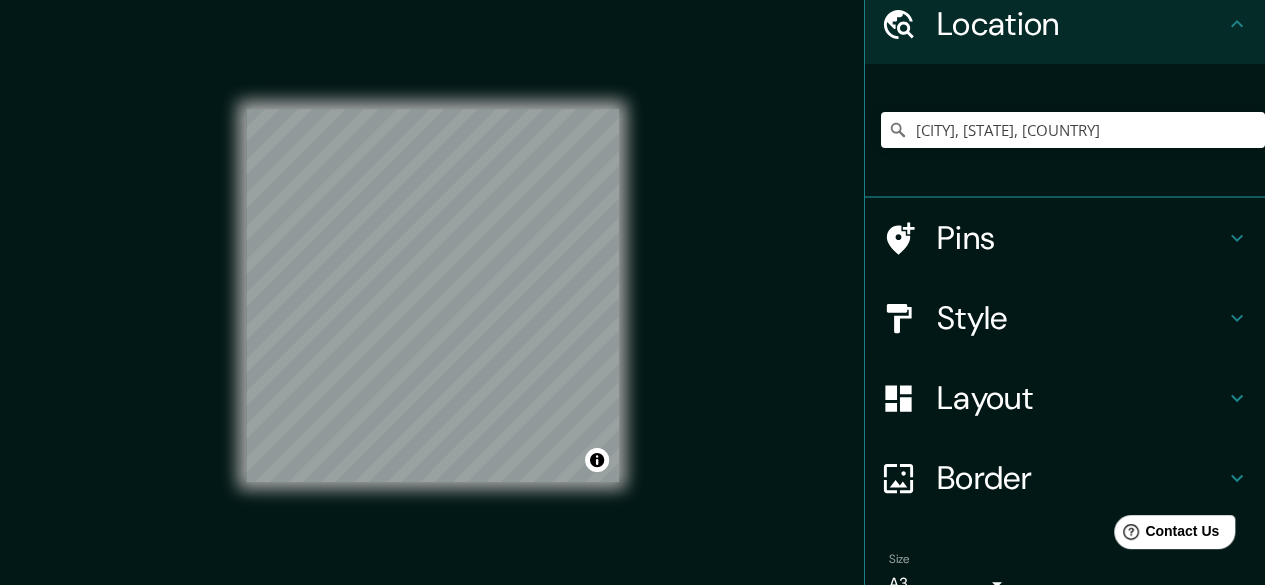 scroll, scrollTop: 179, scrollLeft: 0, axis: vertical 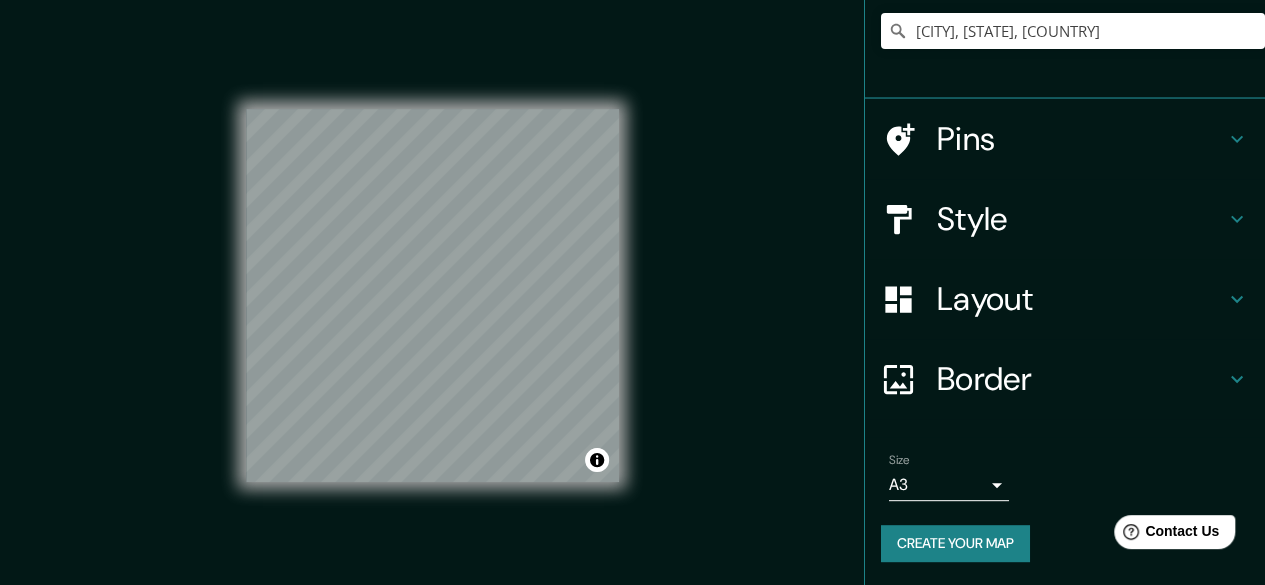 click on "Create your map" at bounding box center (955, 543) 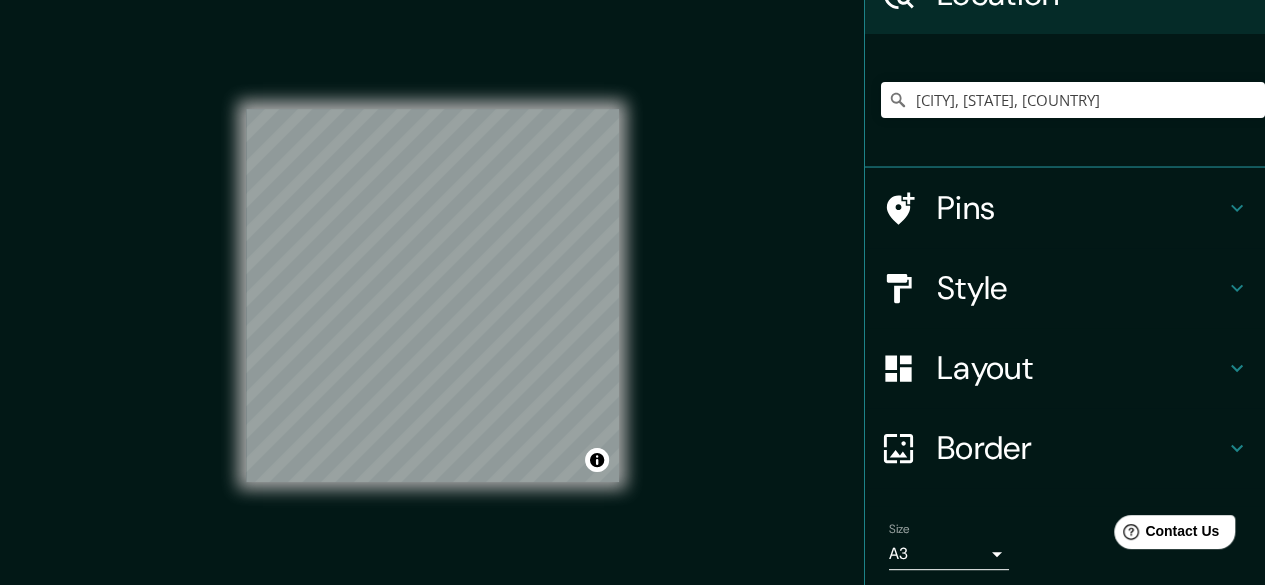 scroll, scrollTop: 79, scrollLeft: 0, axis: vertical 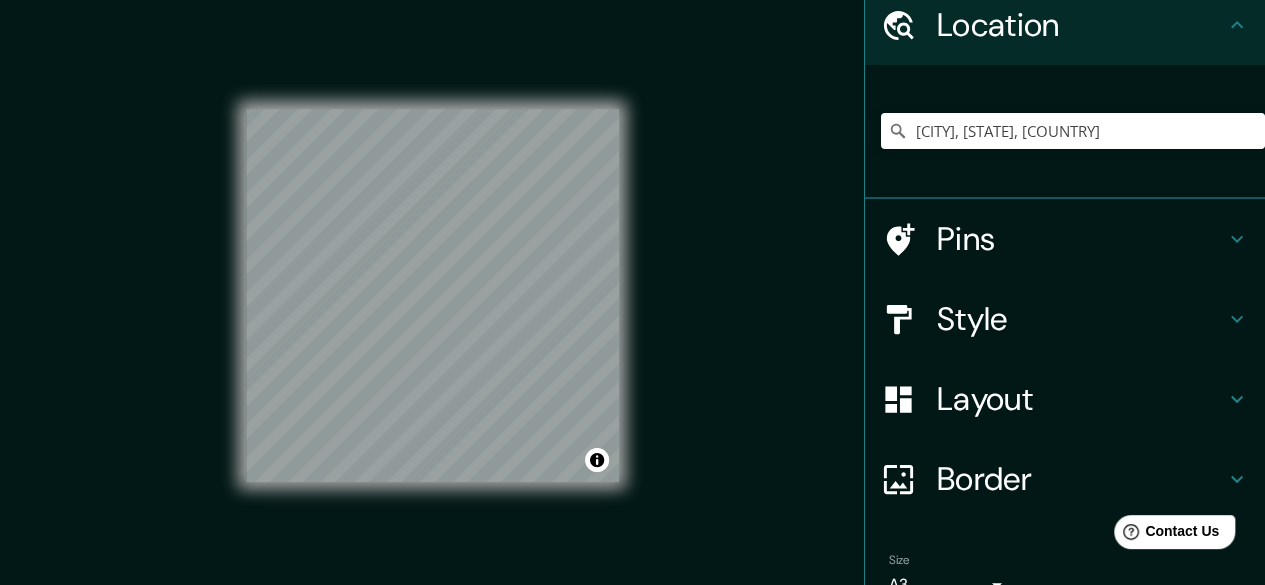 click on "Pins" at bounding box center [1081, 239] 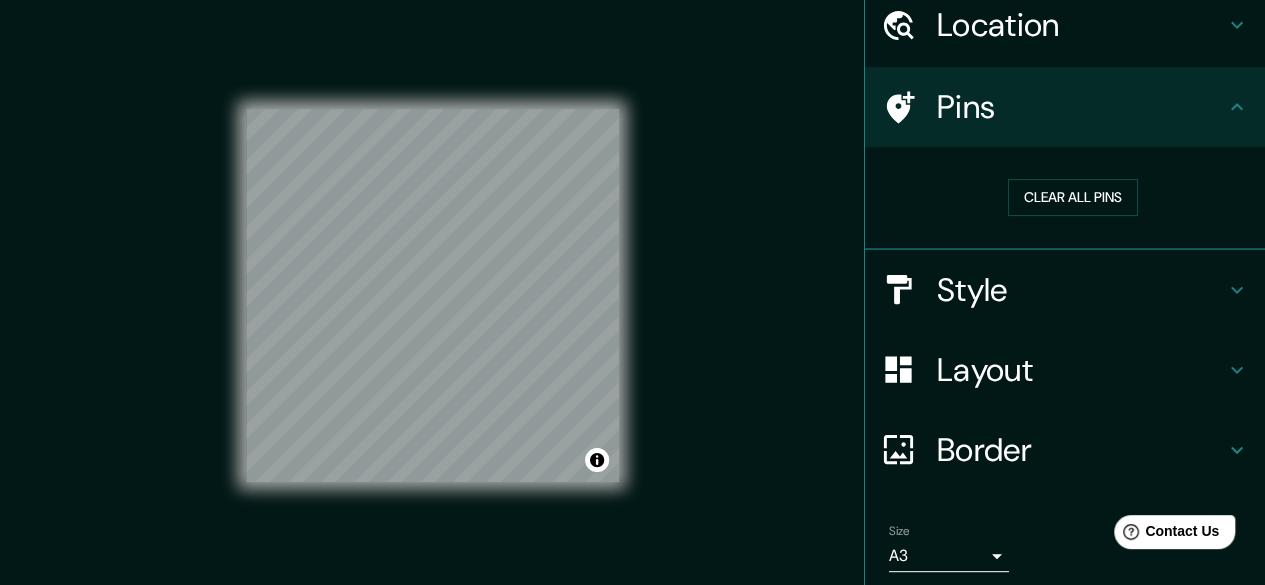 click on "Style" at bounding box center (1081, 290) 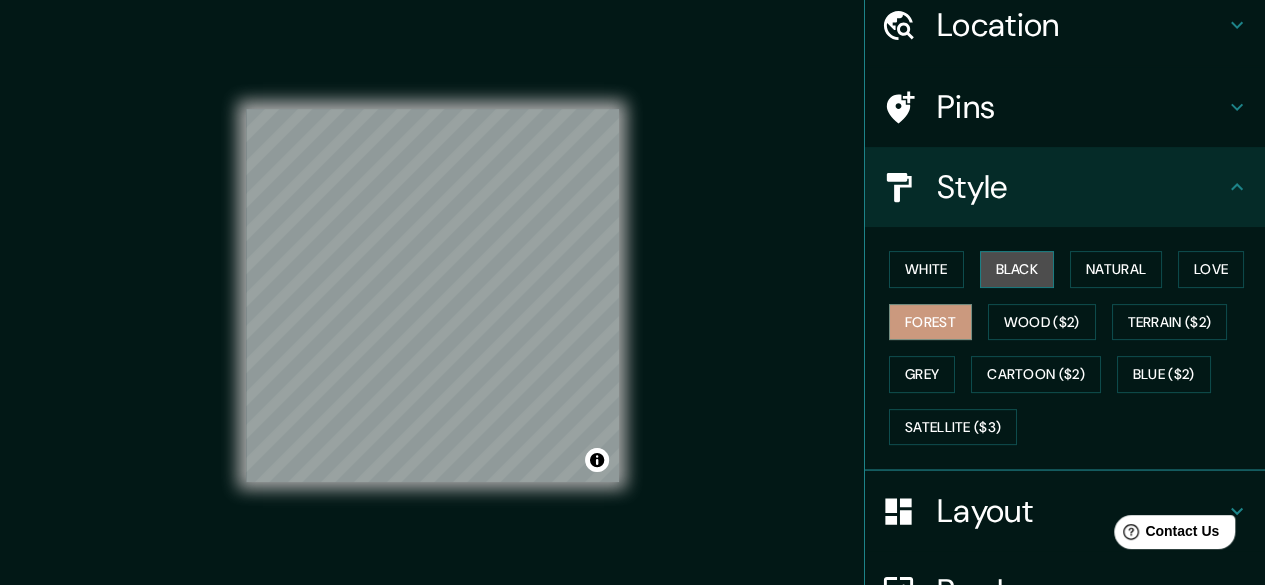 click on "Black" at bounding box center [1017, 269] 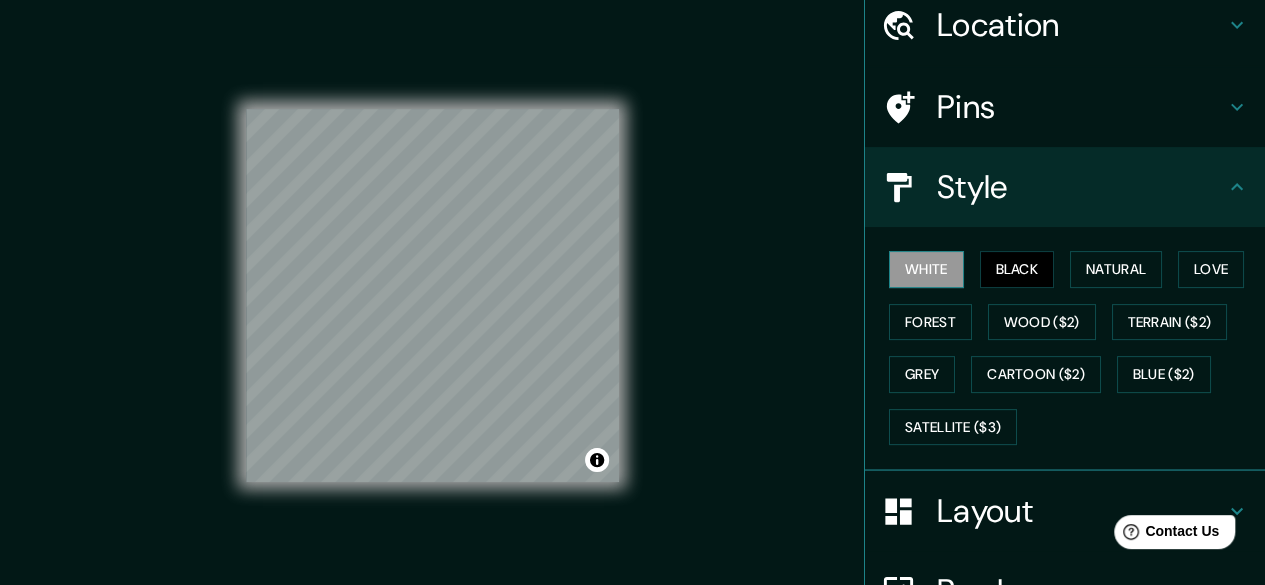 click on "White" at bounding box center [926, 269] 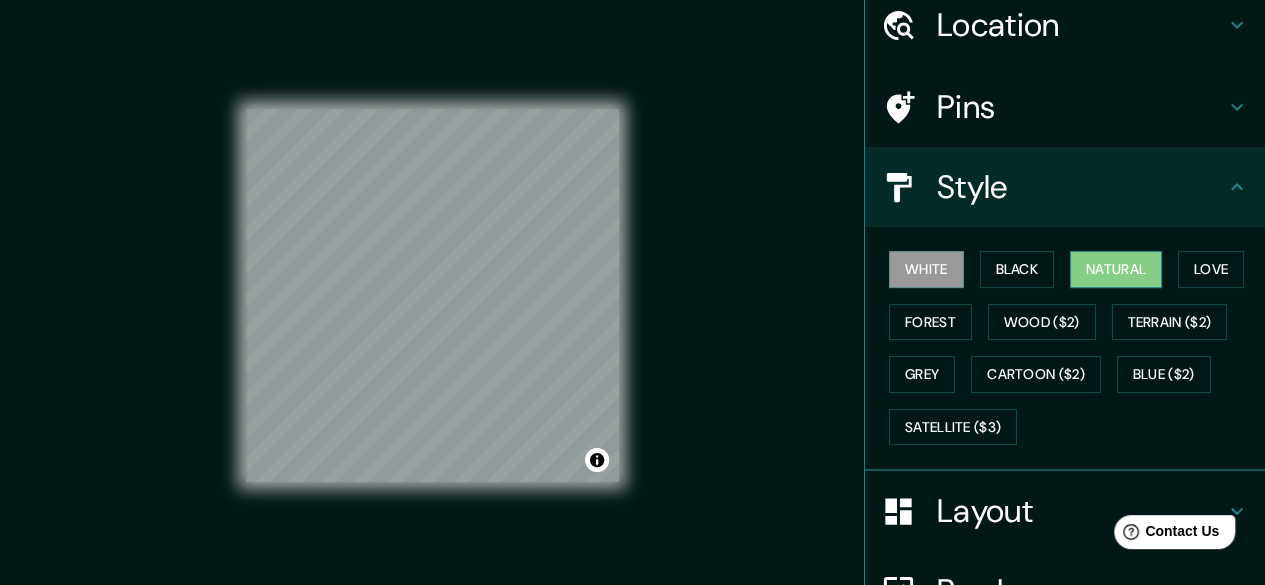 click on "Natural" at bounding box center (1116, 269) 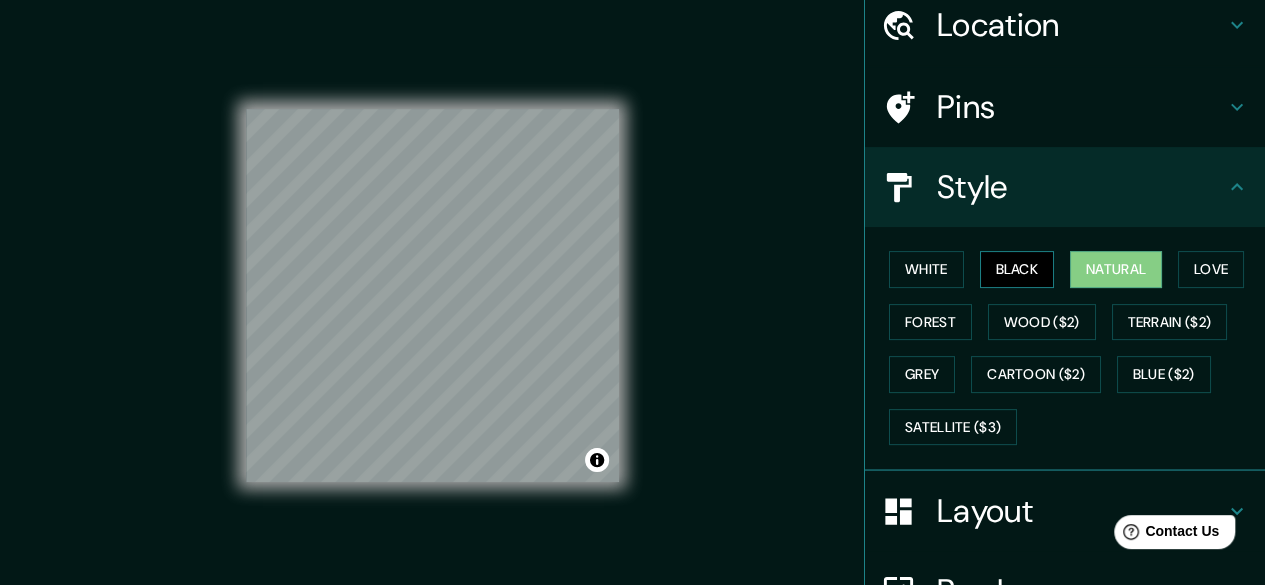 click on "Black" at bounding box center [1017, 269] 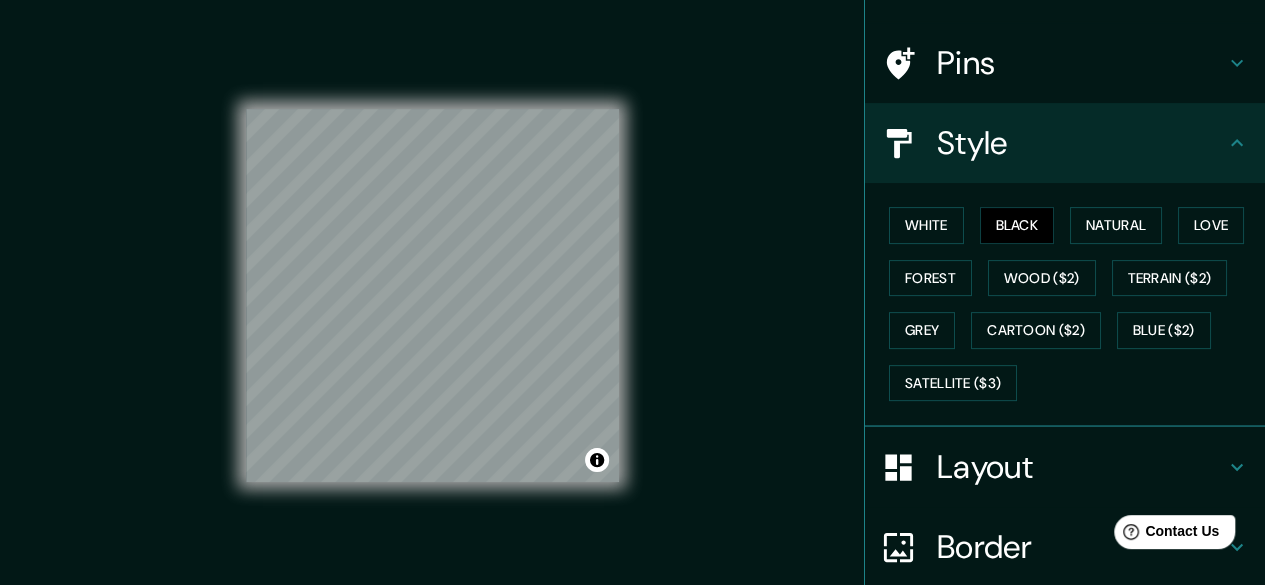 scroll, scrollTop: 179, scrollLeft: 0, axis: vertical 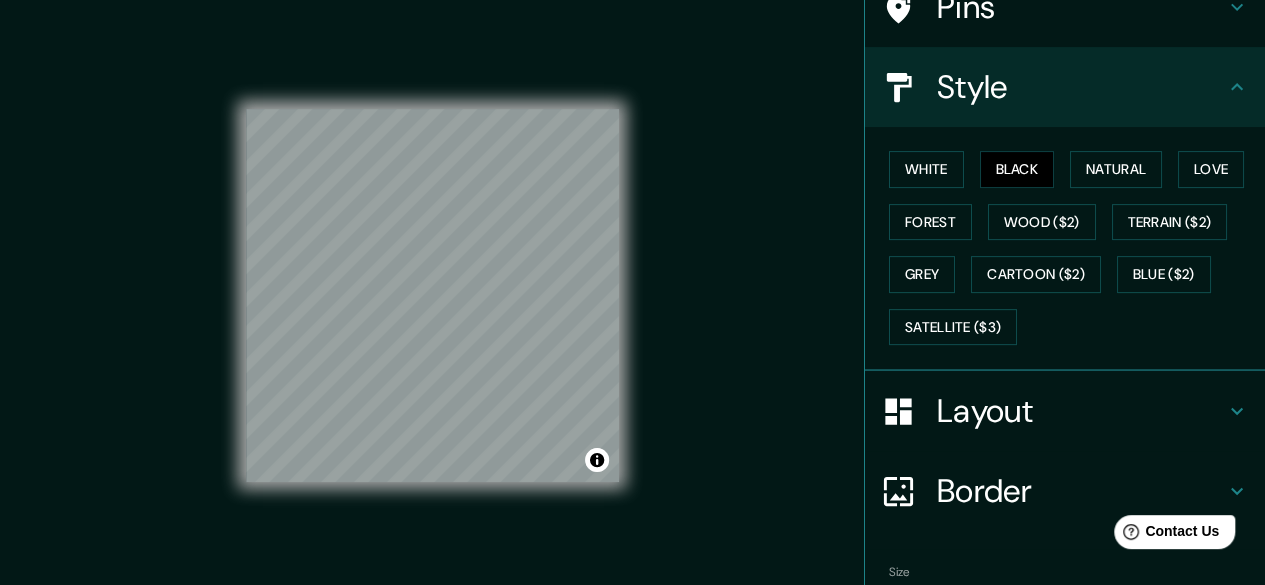 click on "Border" at bounding box center (1065, 491) 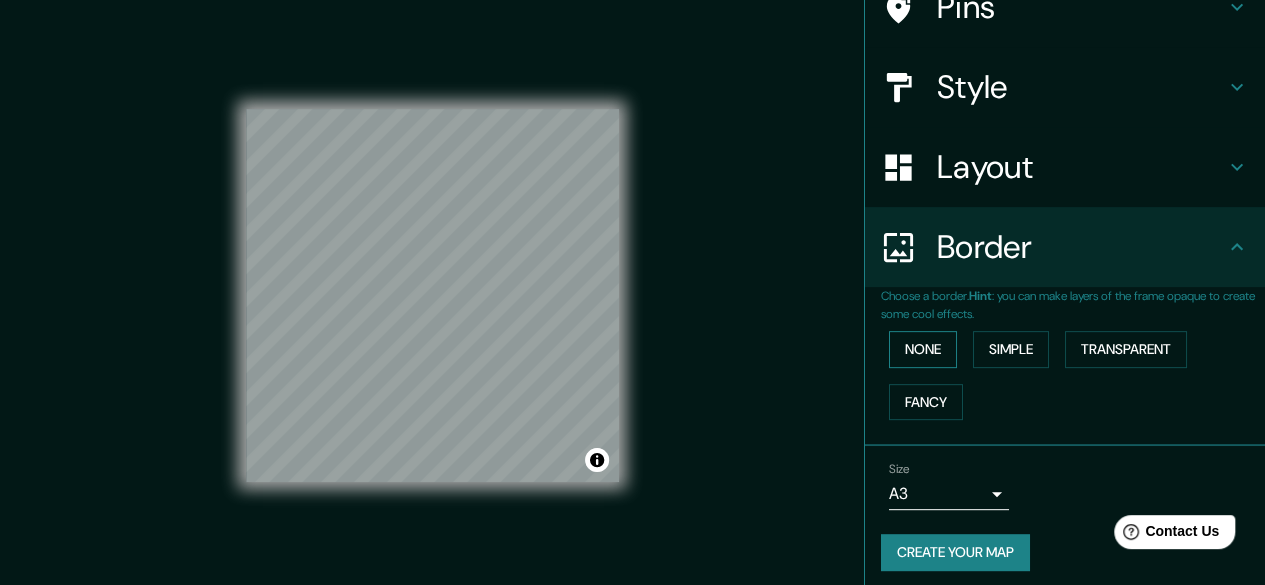 click on "None" at bounding box center (923, 349) 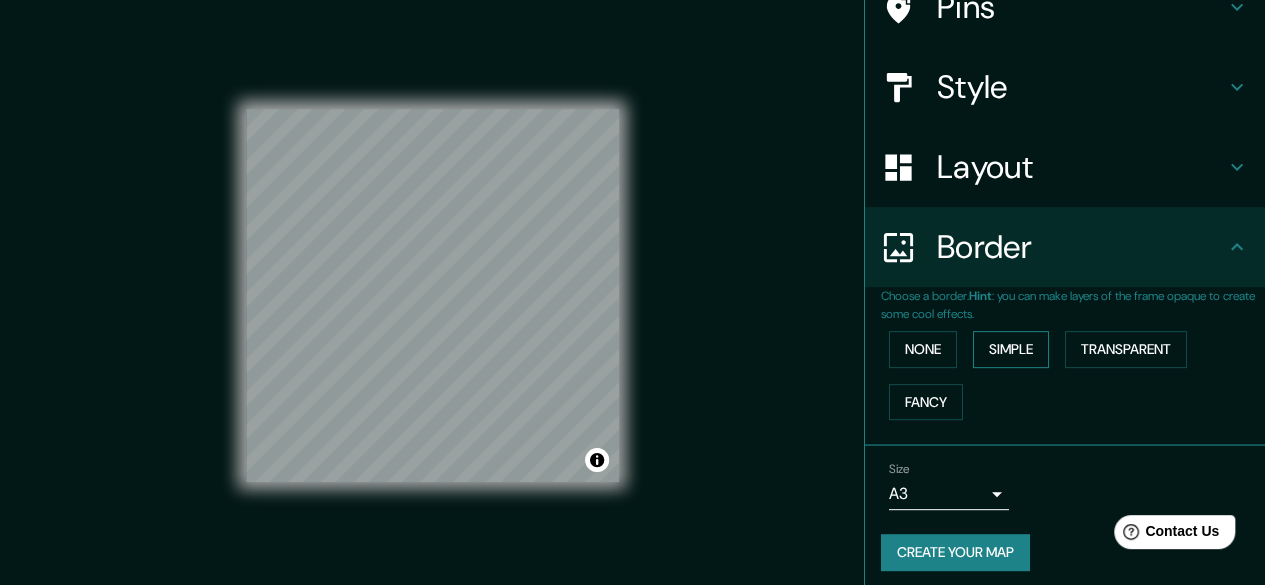 click on "Simple" at bounding box center [1011, 349] 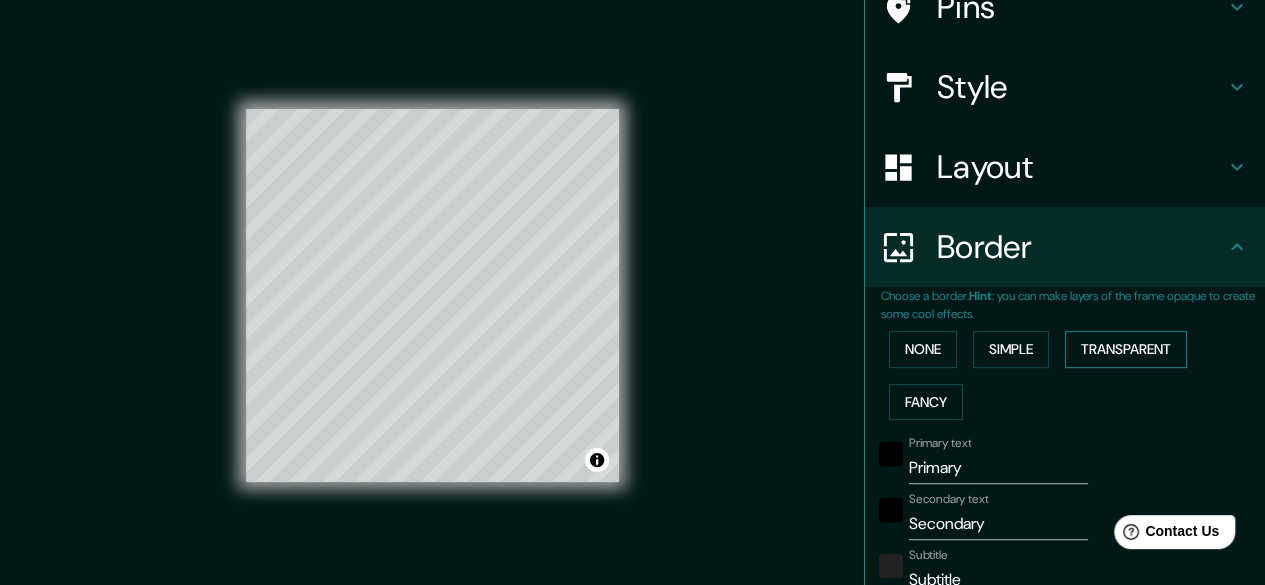 click on "Transparent" at bounding box center (1126, 349) 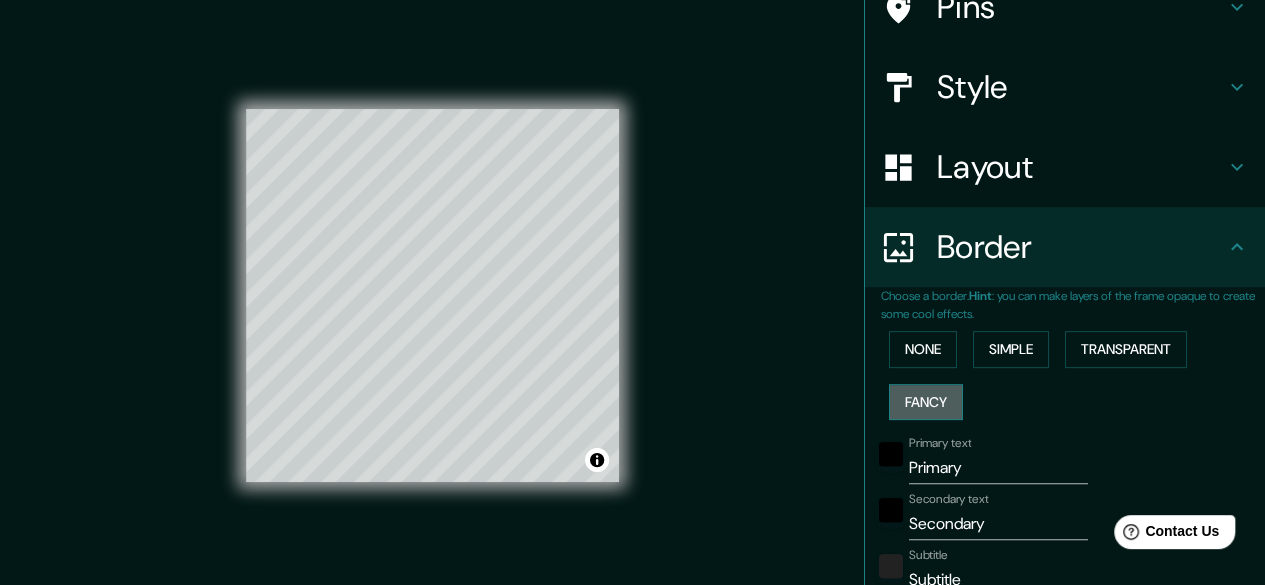 click on "Fancy" at bounding box center [926, 402] 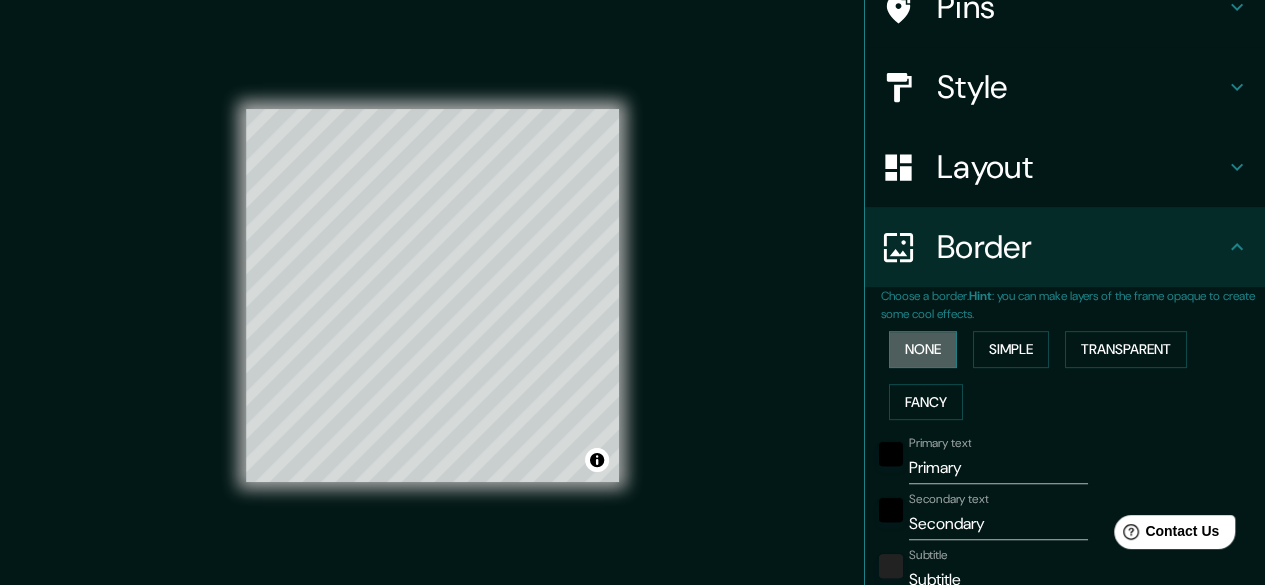 click on "None" at bounding box center (923, 349) 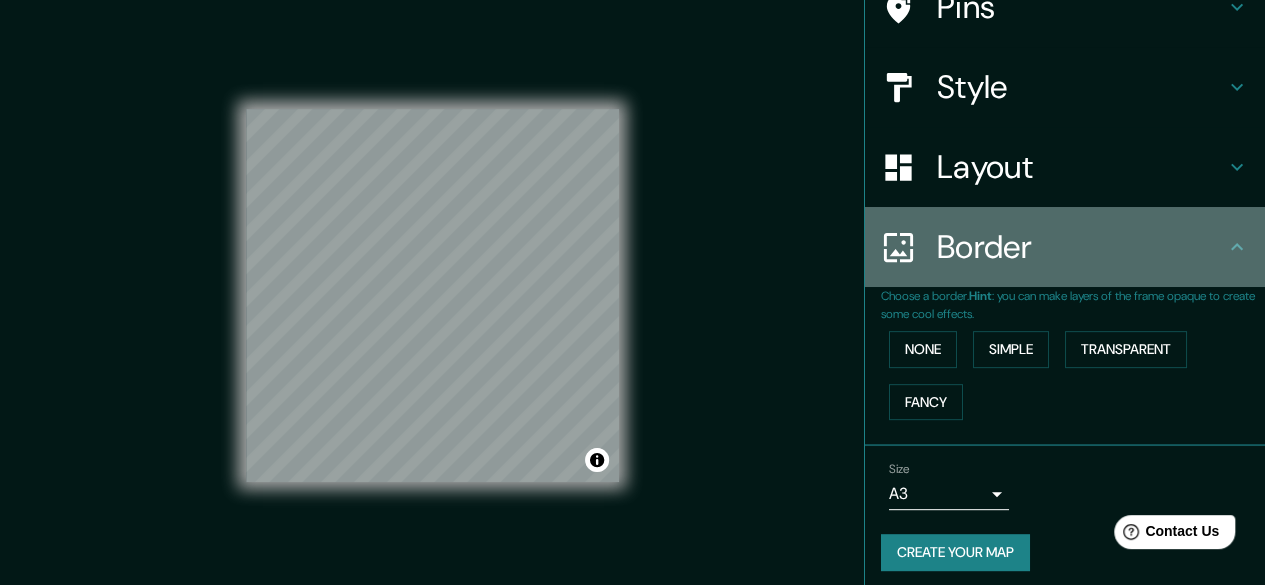 click 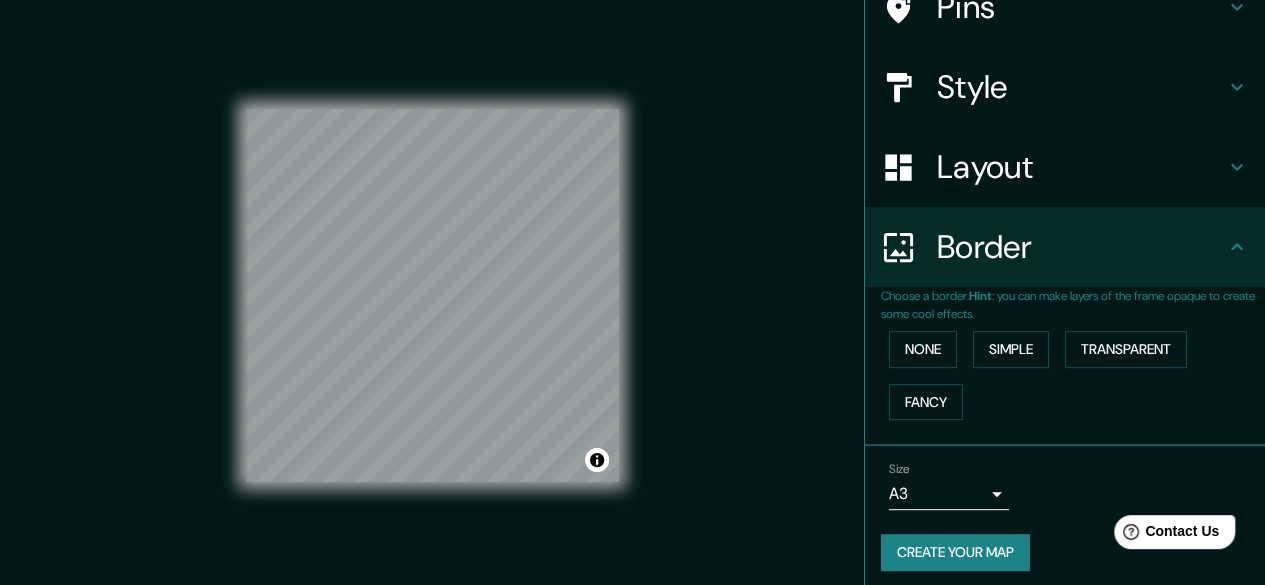 click 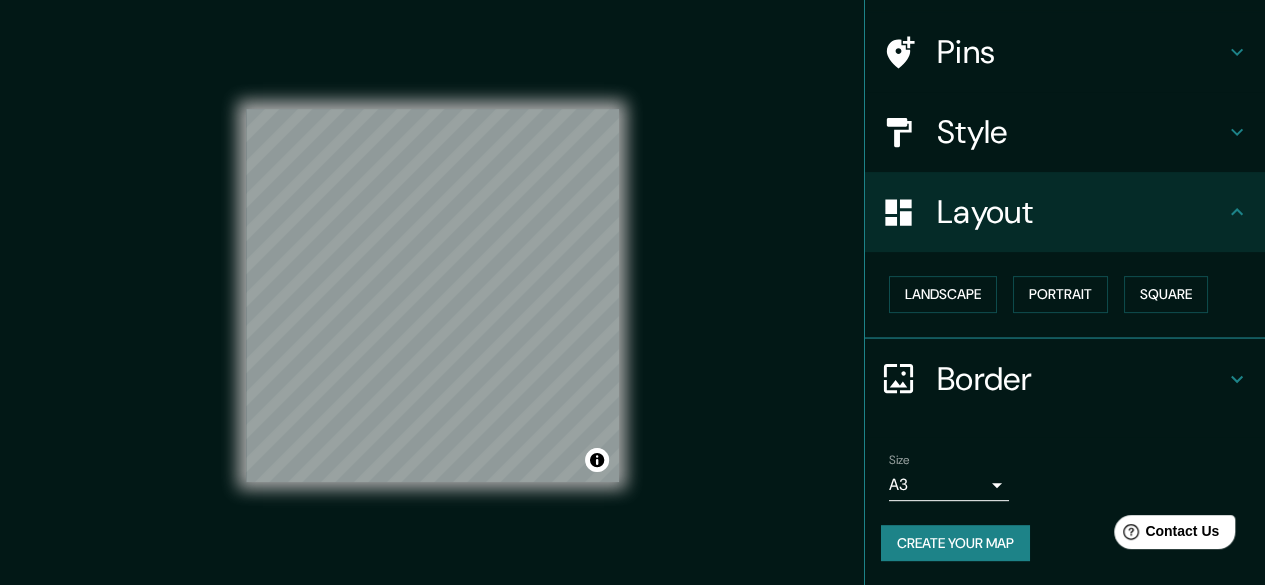 scroll, scrollTop: 132, scrollLeft: 0, axis: vertical 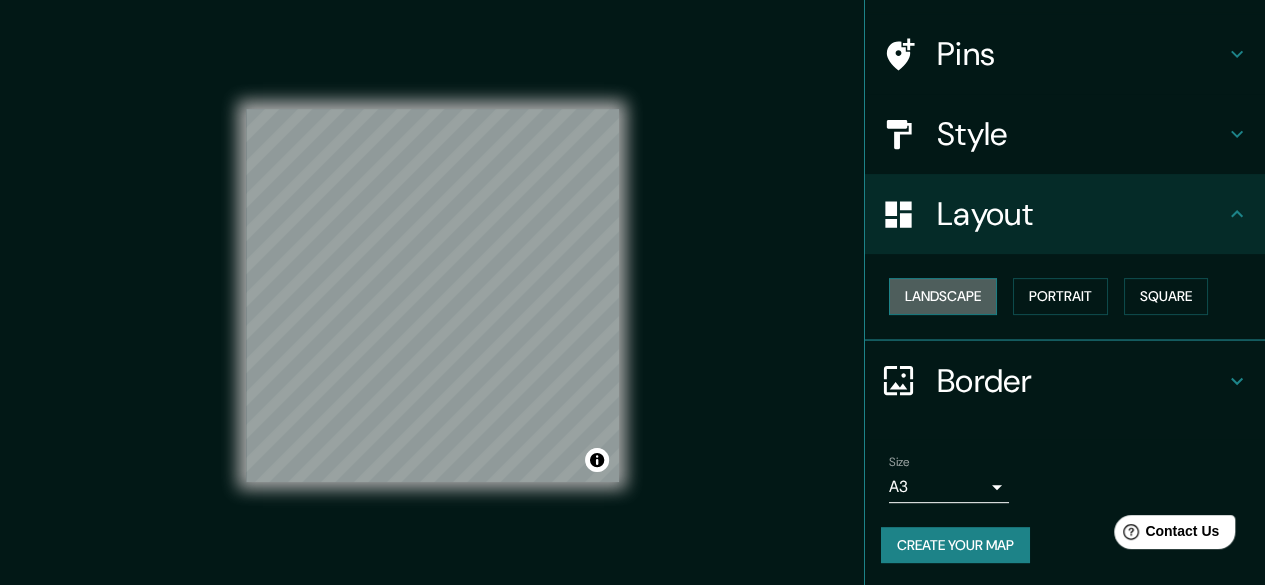 click on "Landscape" at bounding box center (943, 296) 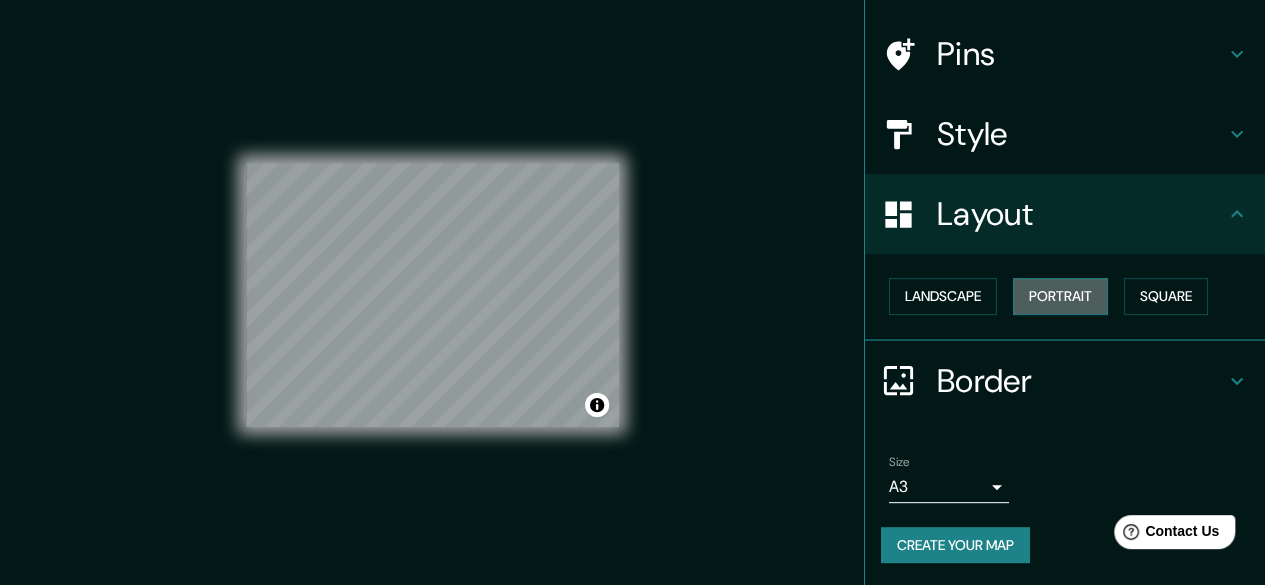click on "Portrait" at bounding box center (1060, 296) 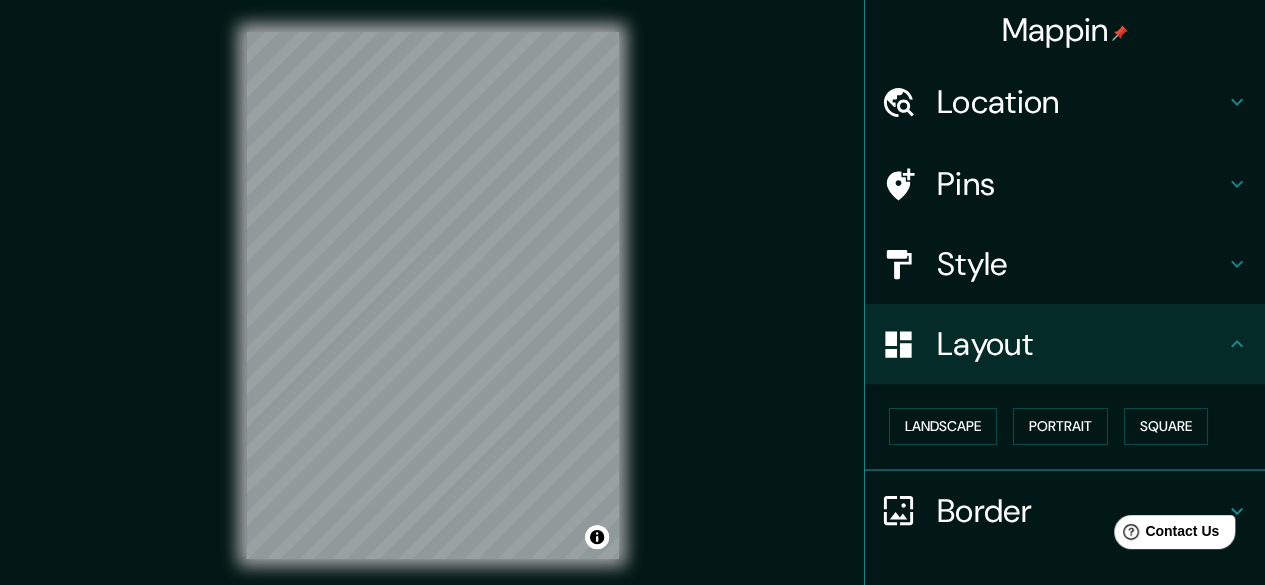 scroll, scrollTop: 0, scrollLeft: 0, axis: both 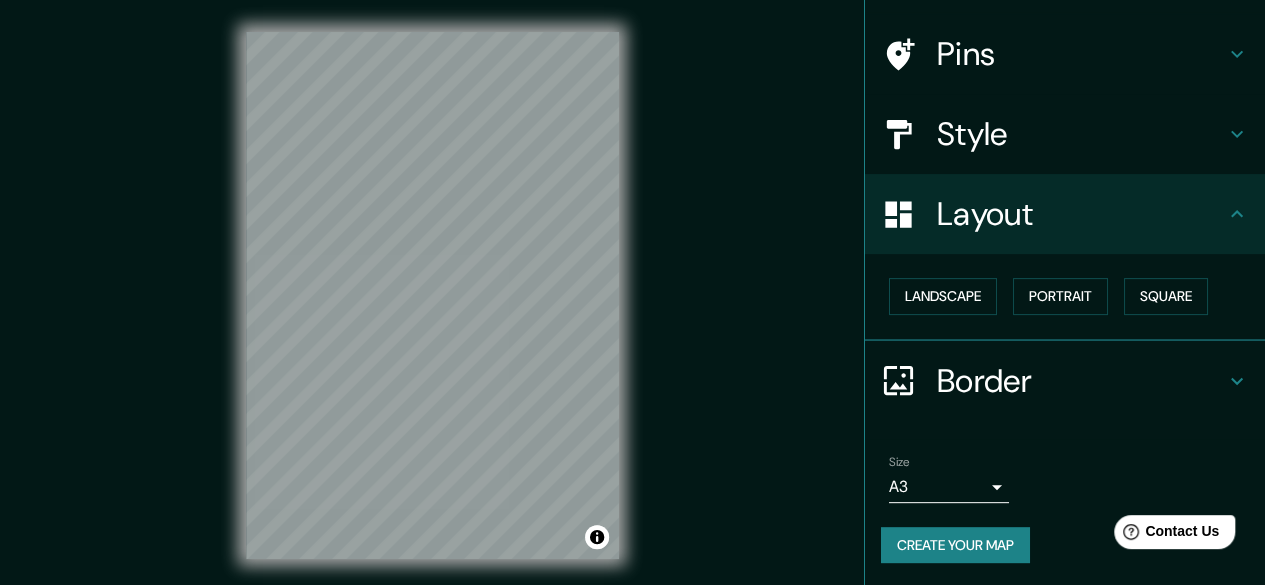 click on "Size A3 single" at bounding box center [1065, 479] 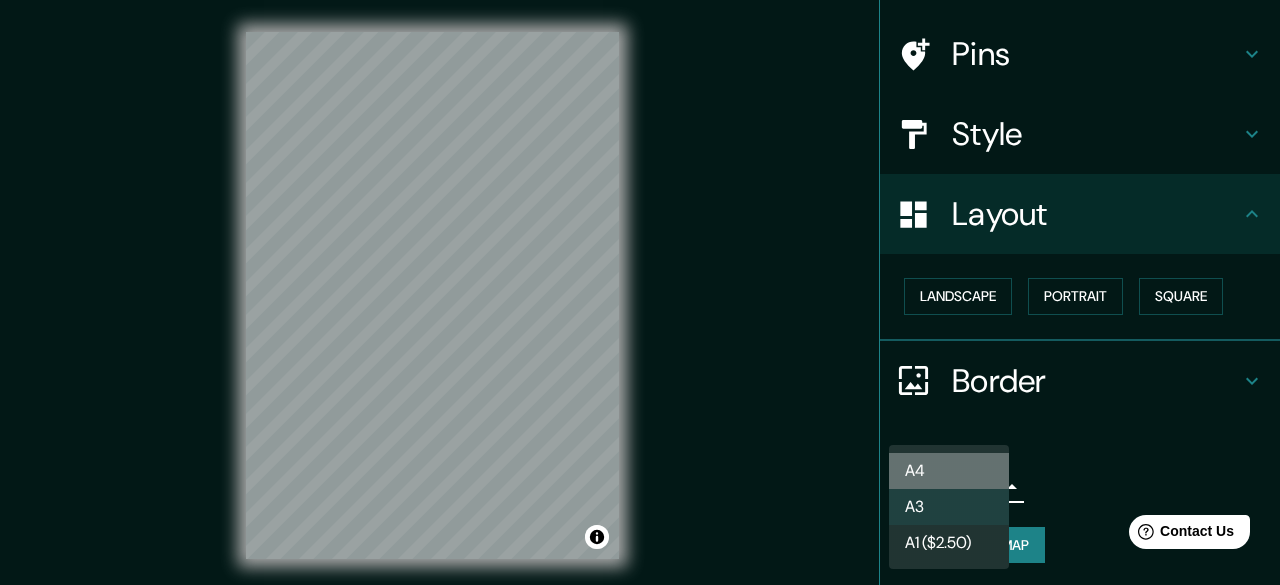click on "A4" at bounding box center (949, 471) 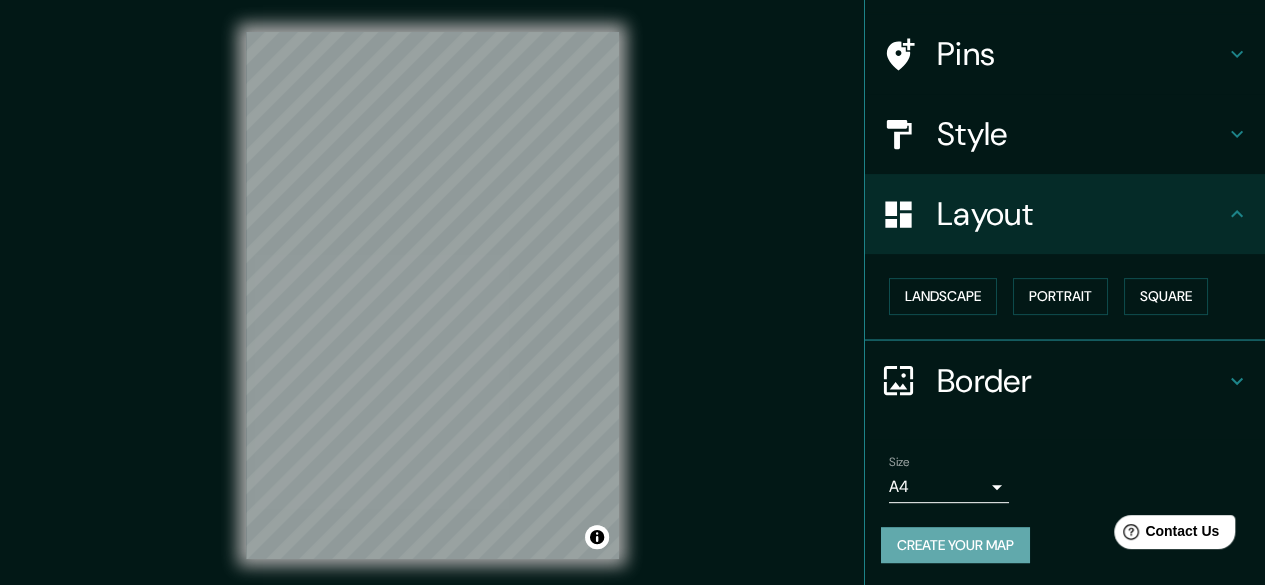 click on "Create your map" at bounding box center (955, 545) 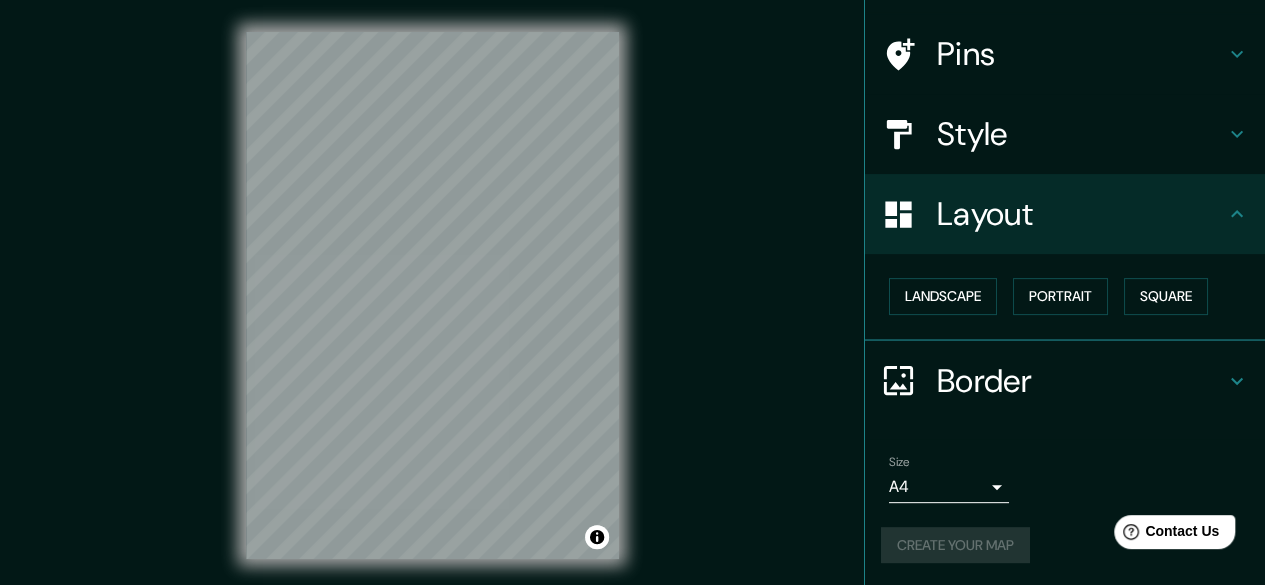 click on "Create your map" at bounding box center (1065, 545) 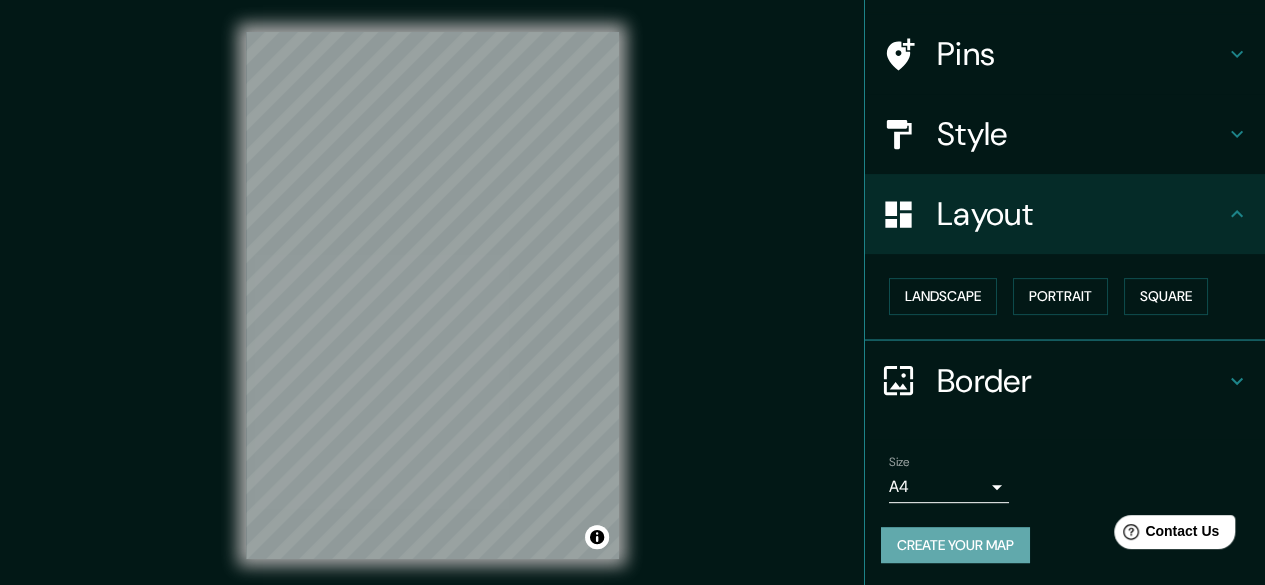 click on "Create your map" at bounding box center (955, 545) 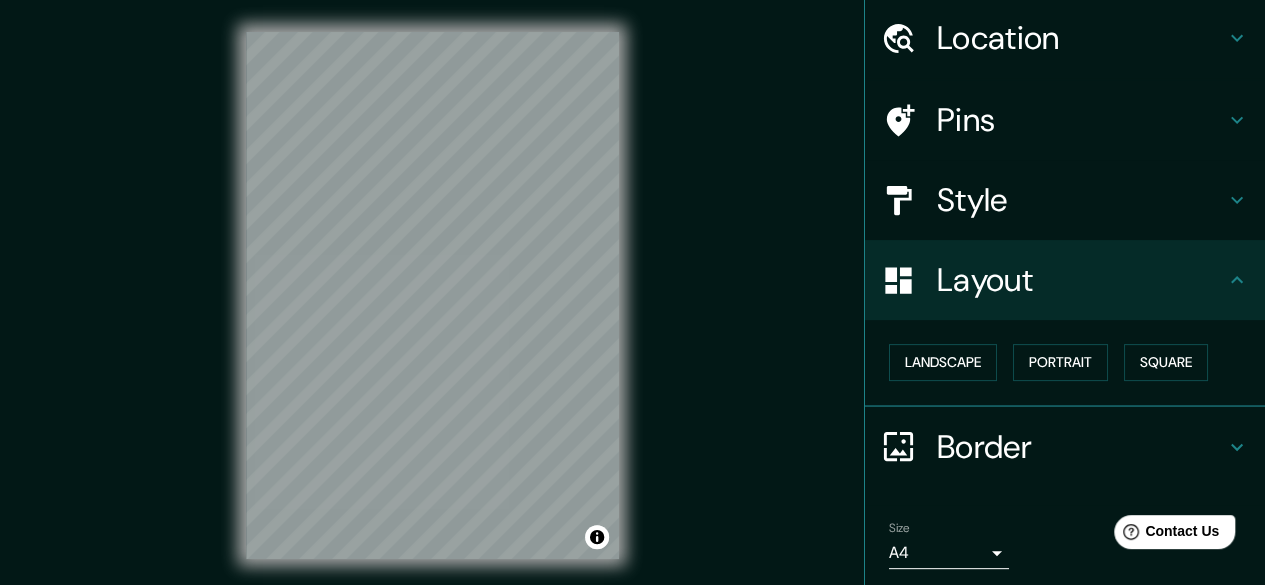 scroll, scrollTop: 0, scrollLeft: 0, axis: both 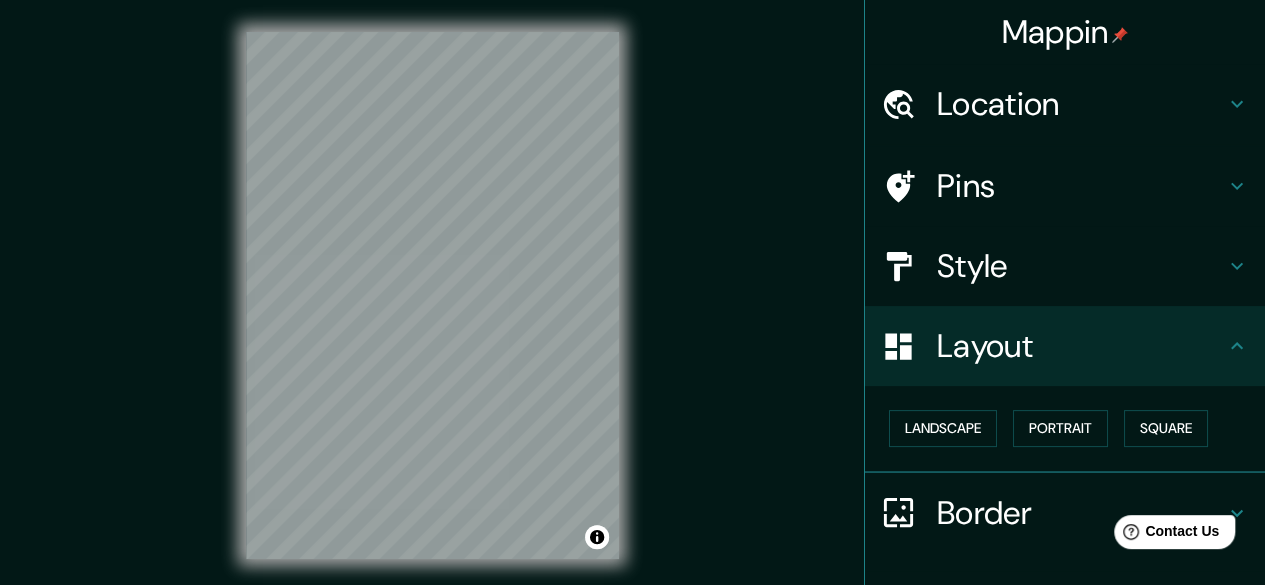 click on "Mappin" at bounding box center [1065, 32] 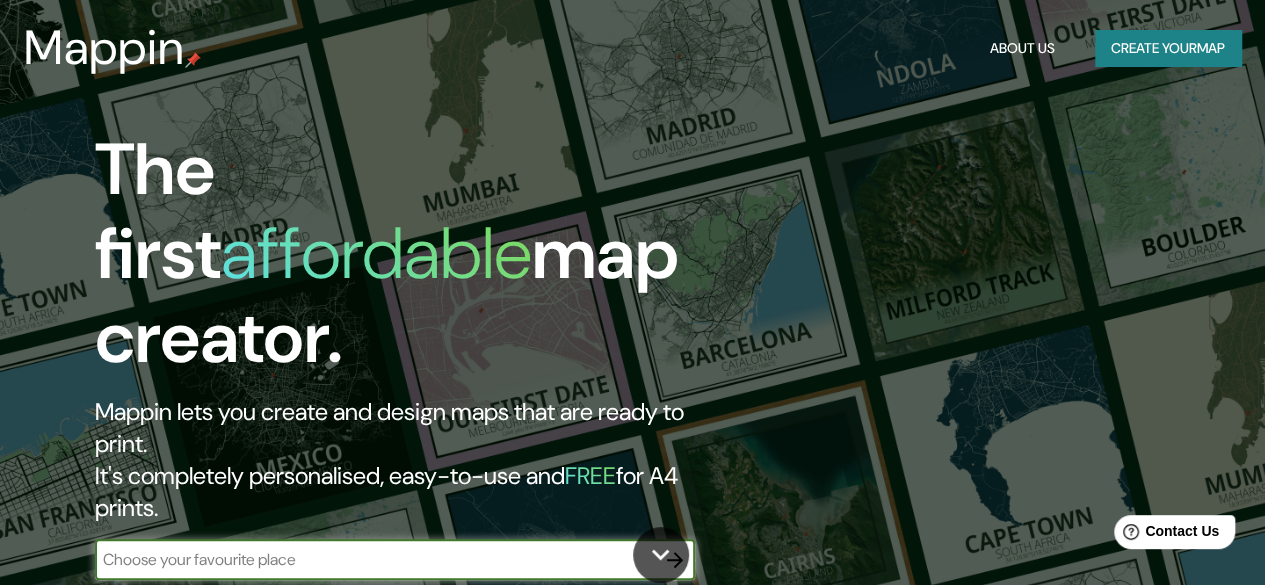 click on "Create your   map" at bounding box center (1168, 48) 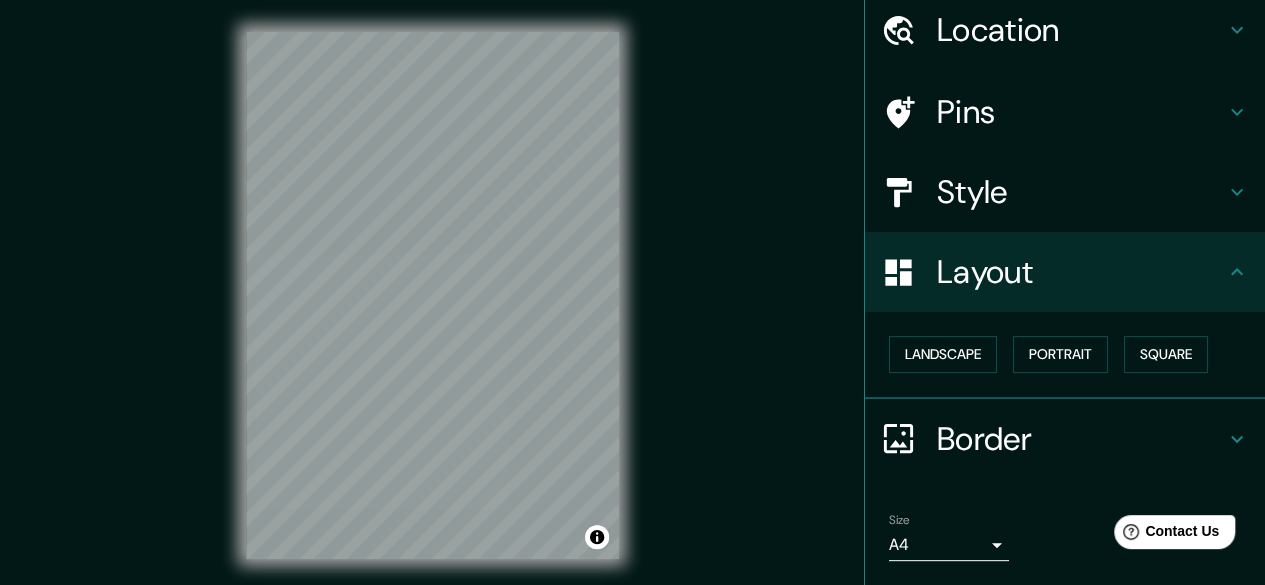 scroll, scrollTop: 132, scrollLeft: 0, axis: vertical 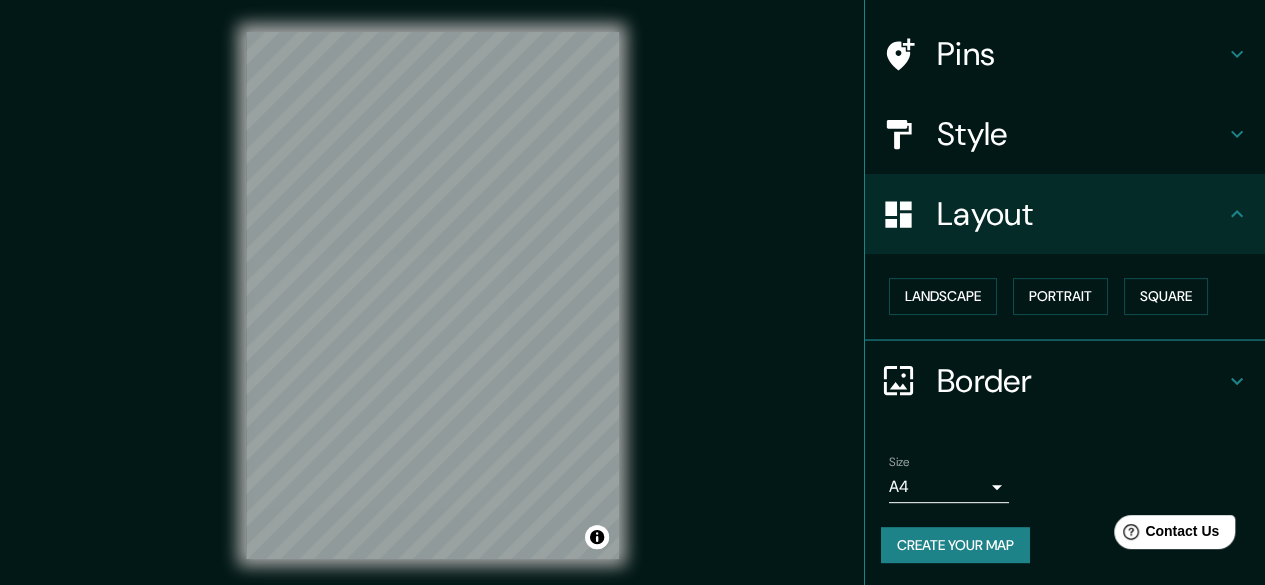 click on "Create your map" at bounding box center [955, 545] 